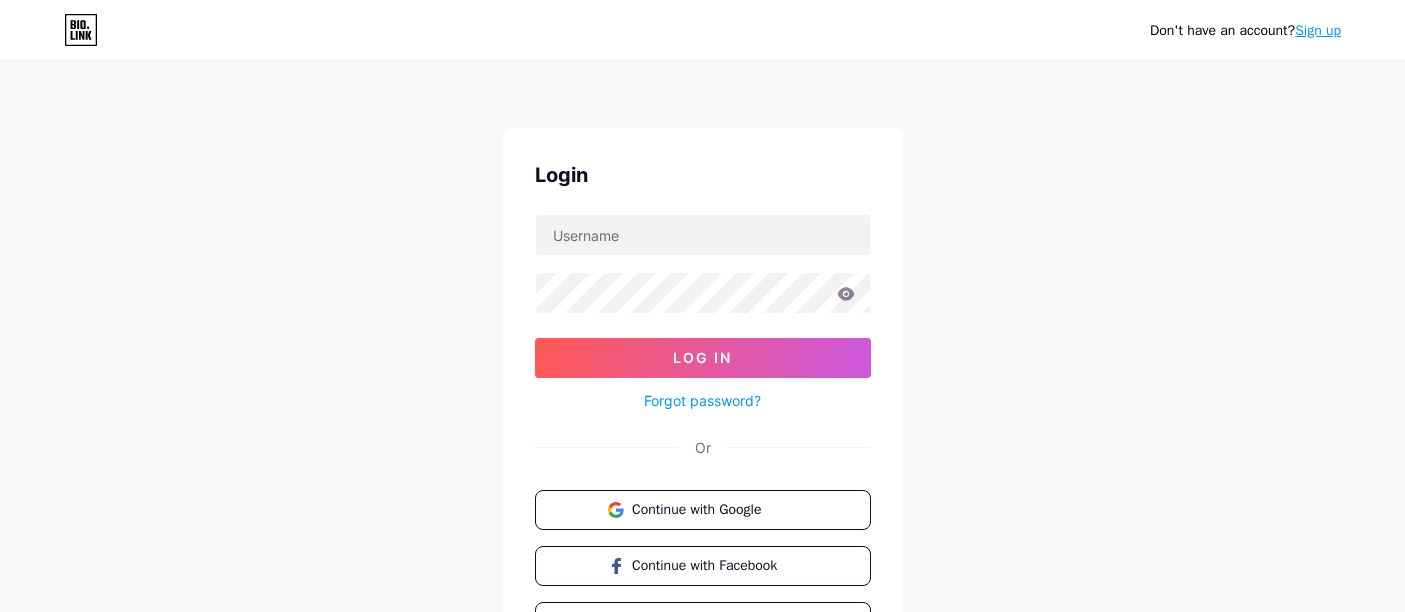 scroll, scrollTop: 0, scrollLeft: 0, axis: both 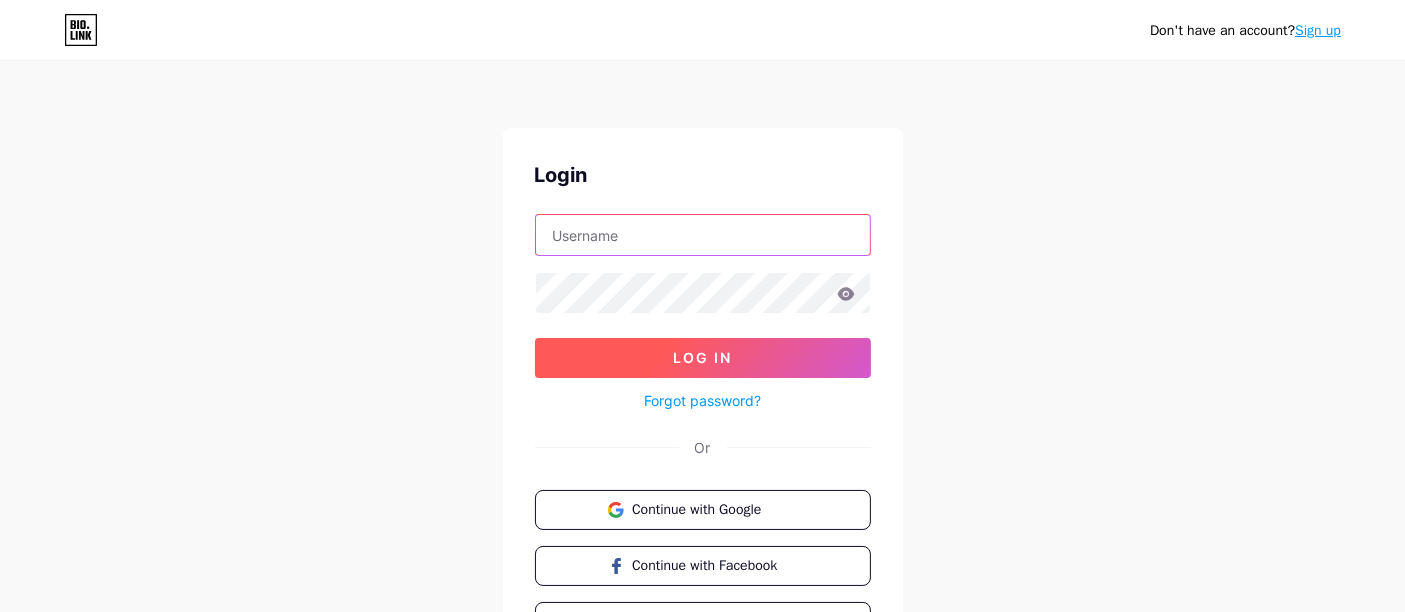 type on "info_trade.br@[EMAIL]" 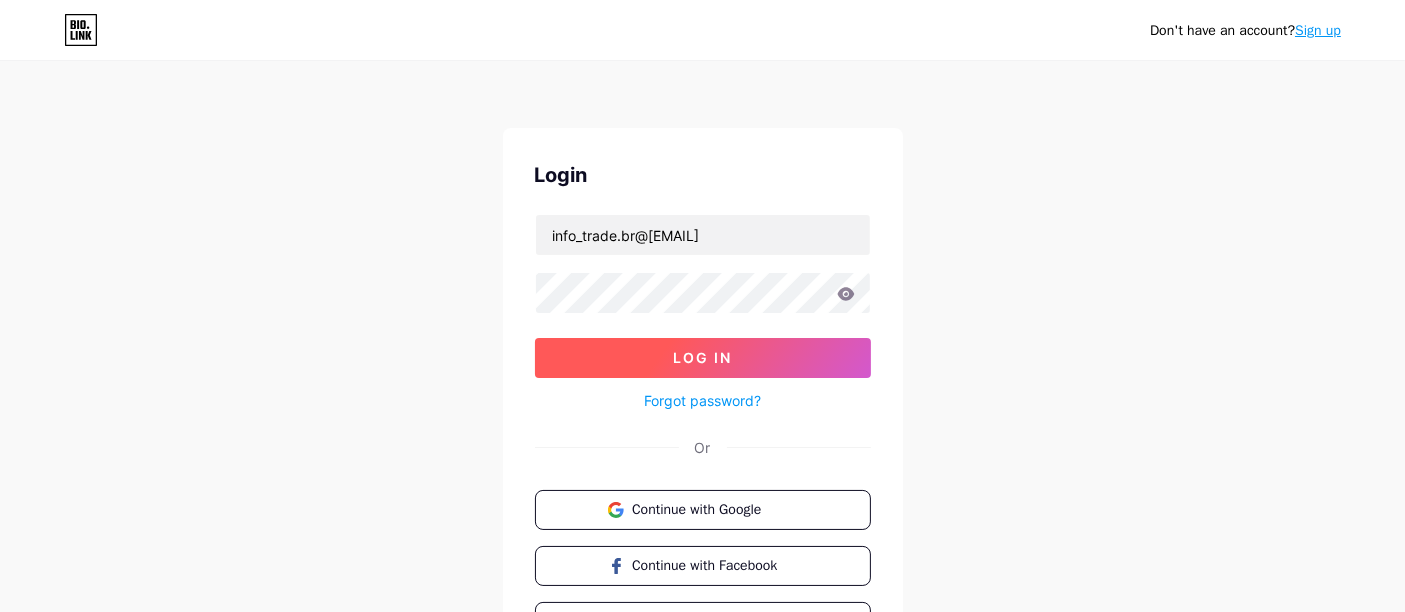 click on "Log In" at bounding box center (703, 358) 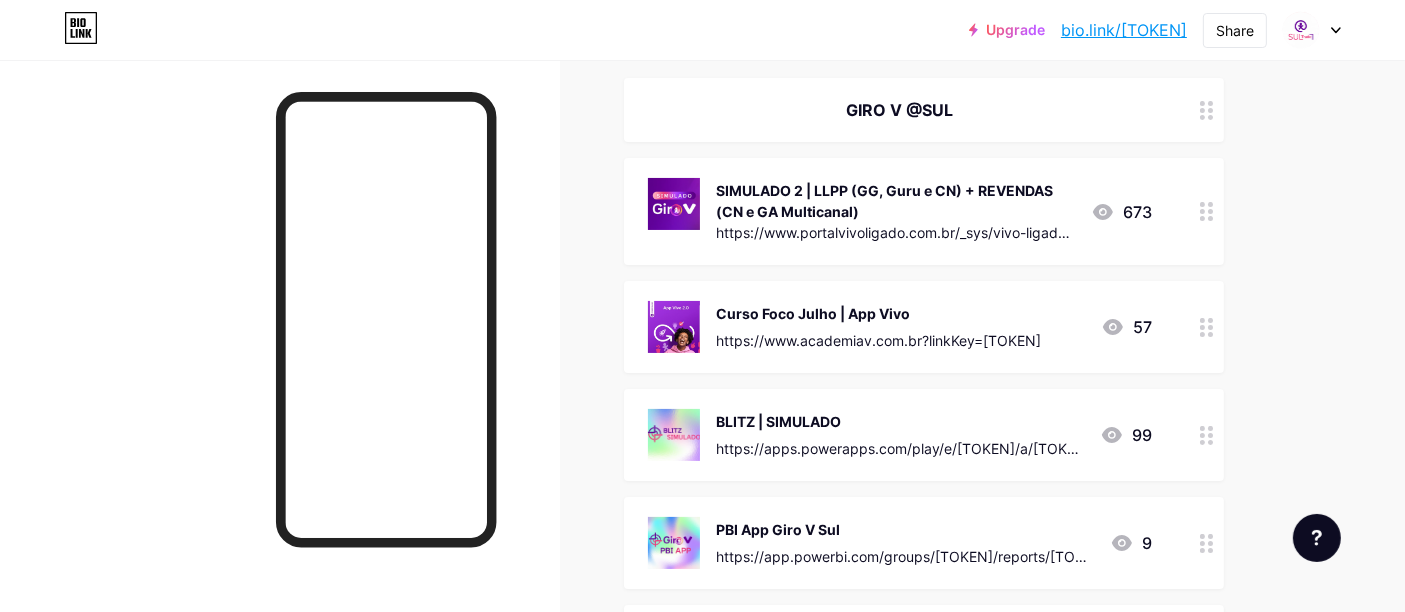 scroll, scrollTop: 0, scrollLeft: 0, axis: both 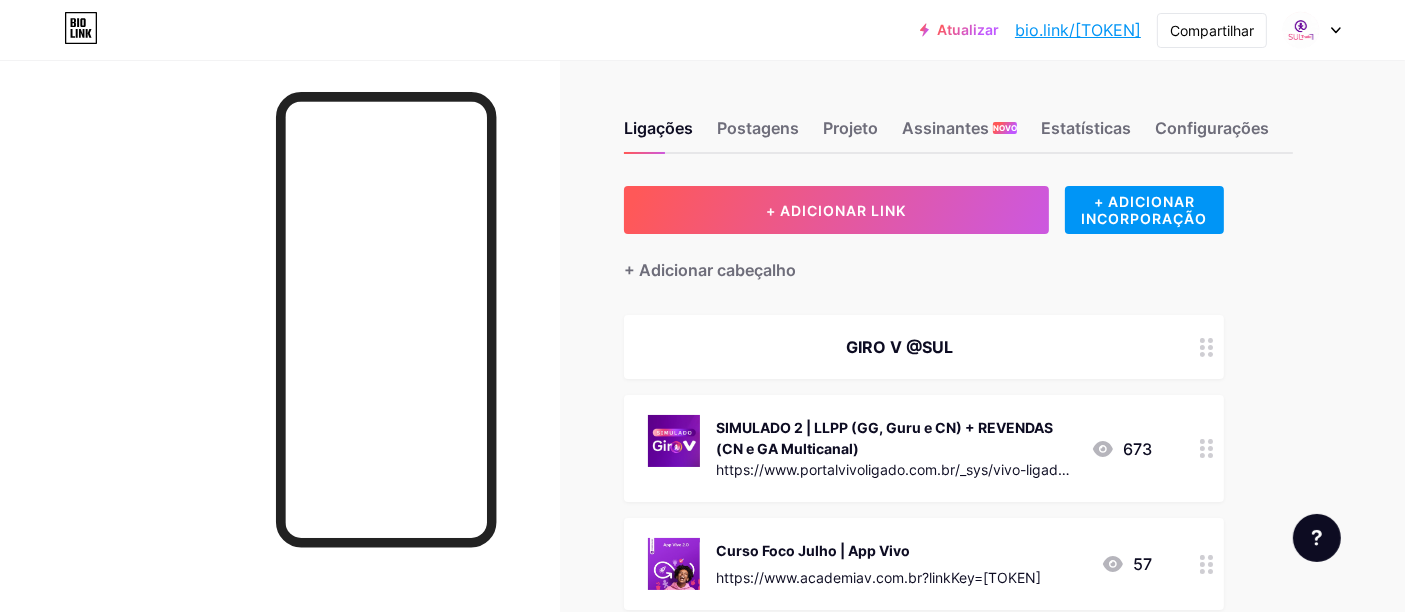click on "+ Adicionar cabeçalho" at bounding box center (924, 258) 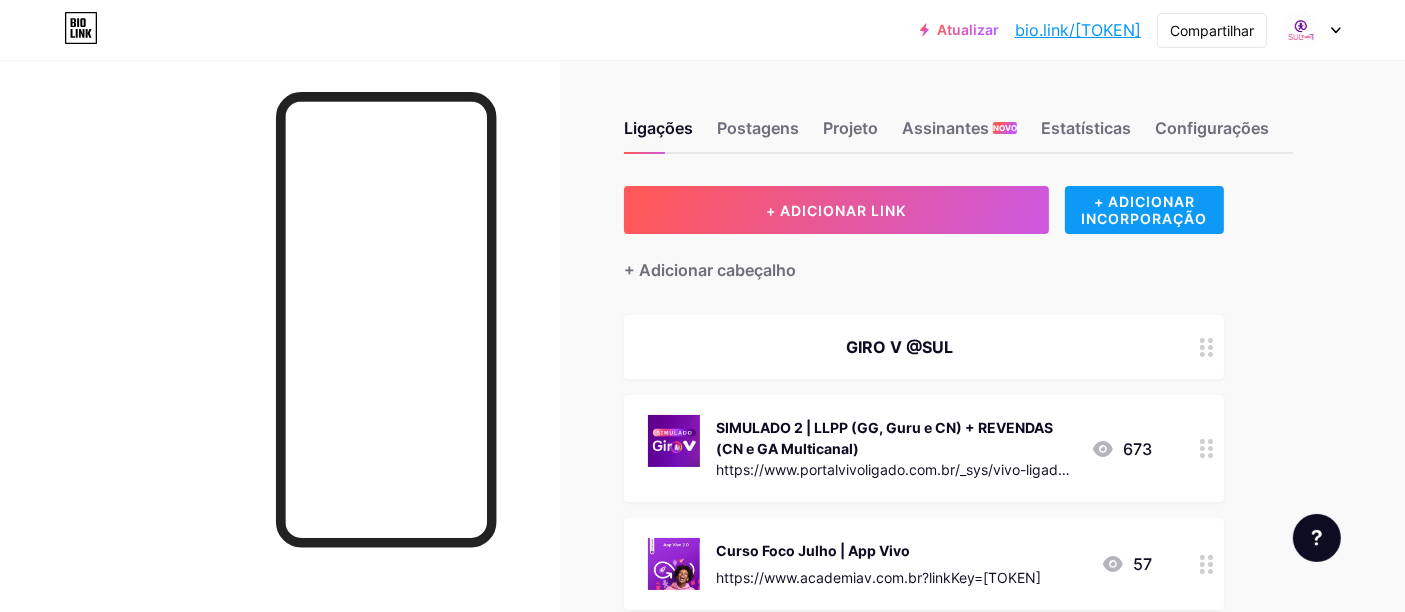 click on "+ ADICIONAR INCORPORAÇÃO" at bounding box center [1144, 210] 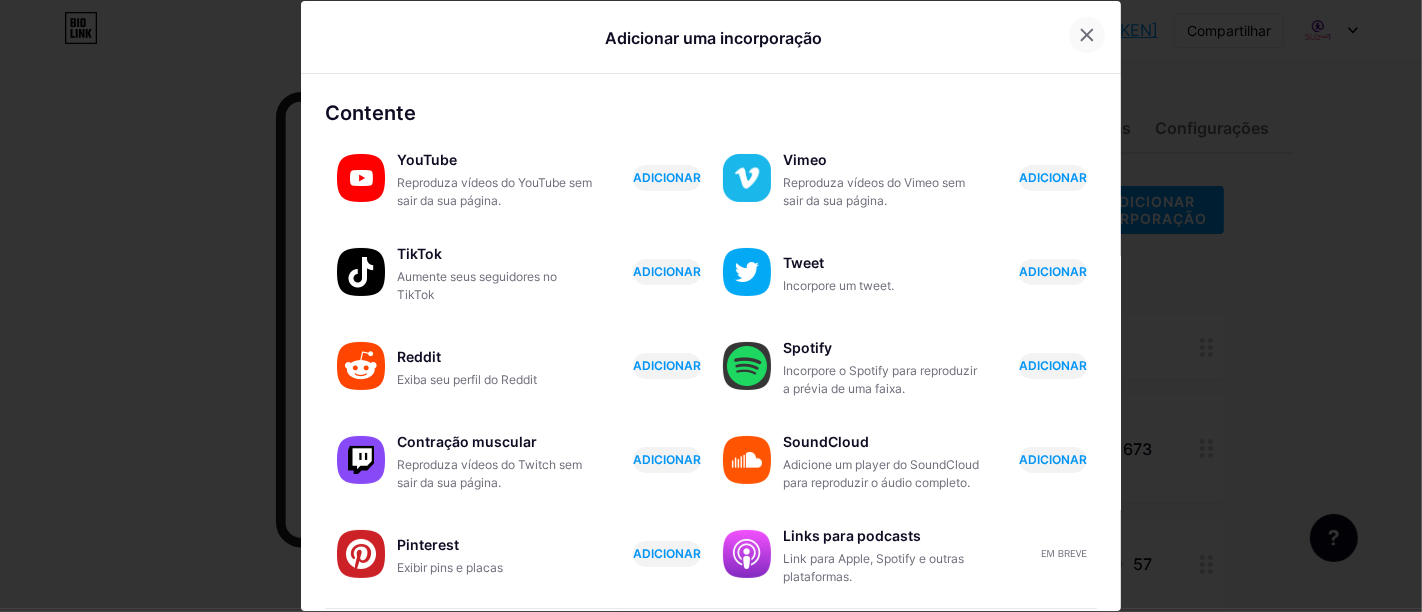 click 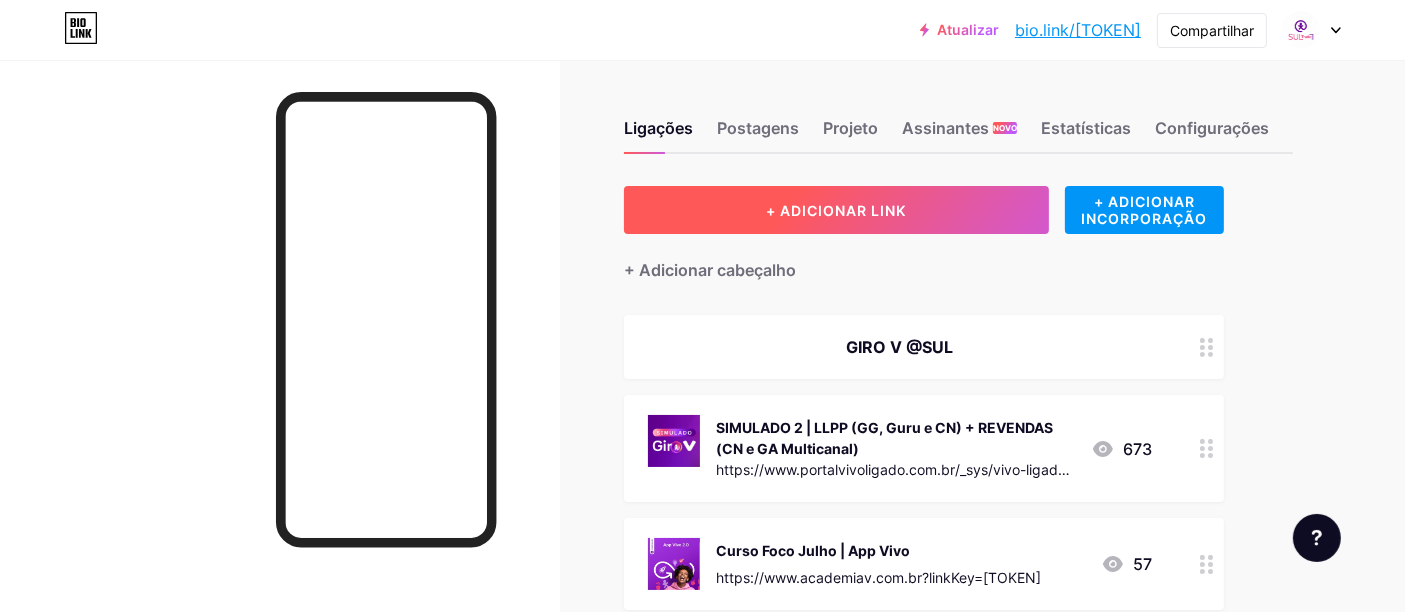 click on "+ ADICIONAR LINK" at bounding box center [836, 210] 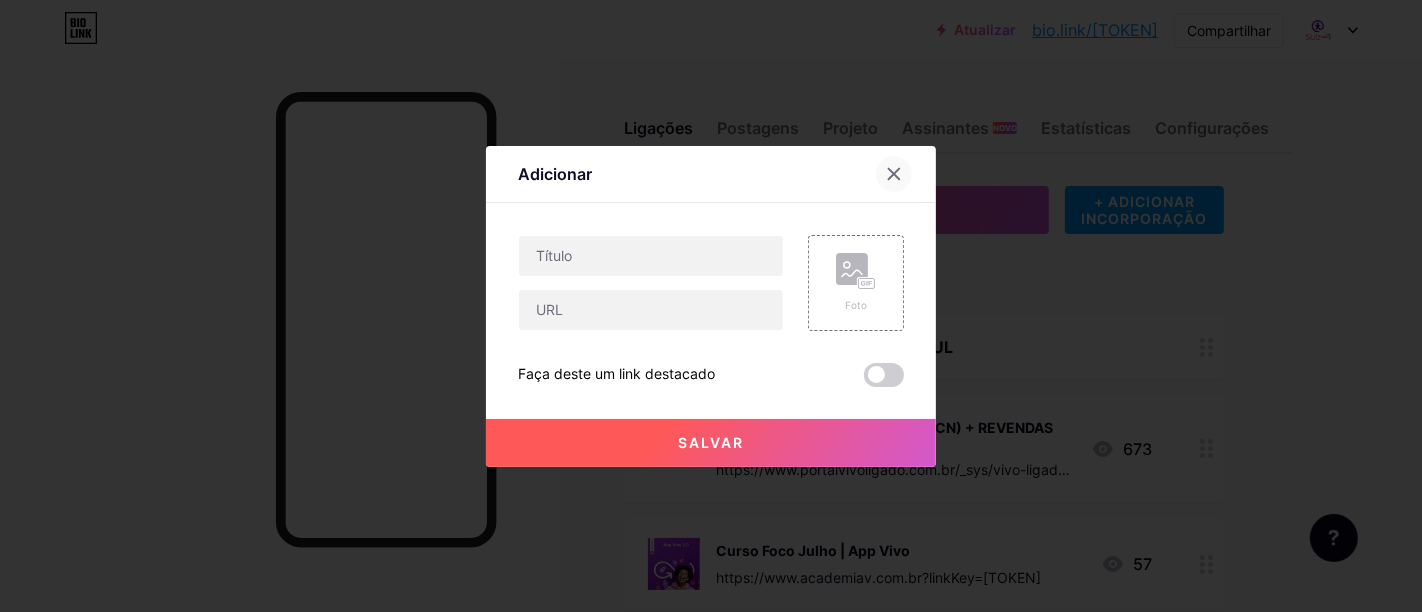 click 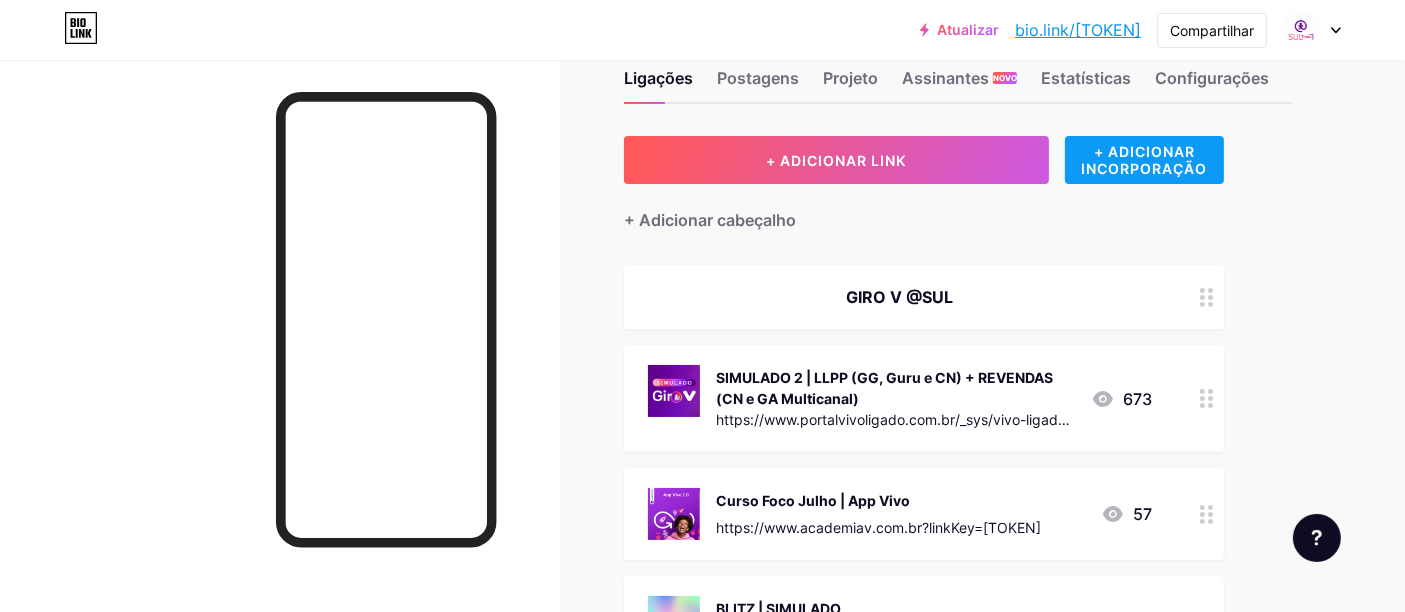 scroll, scrollTop: 0, scrollLeft: 0, axis: both 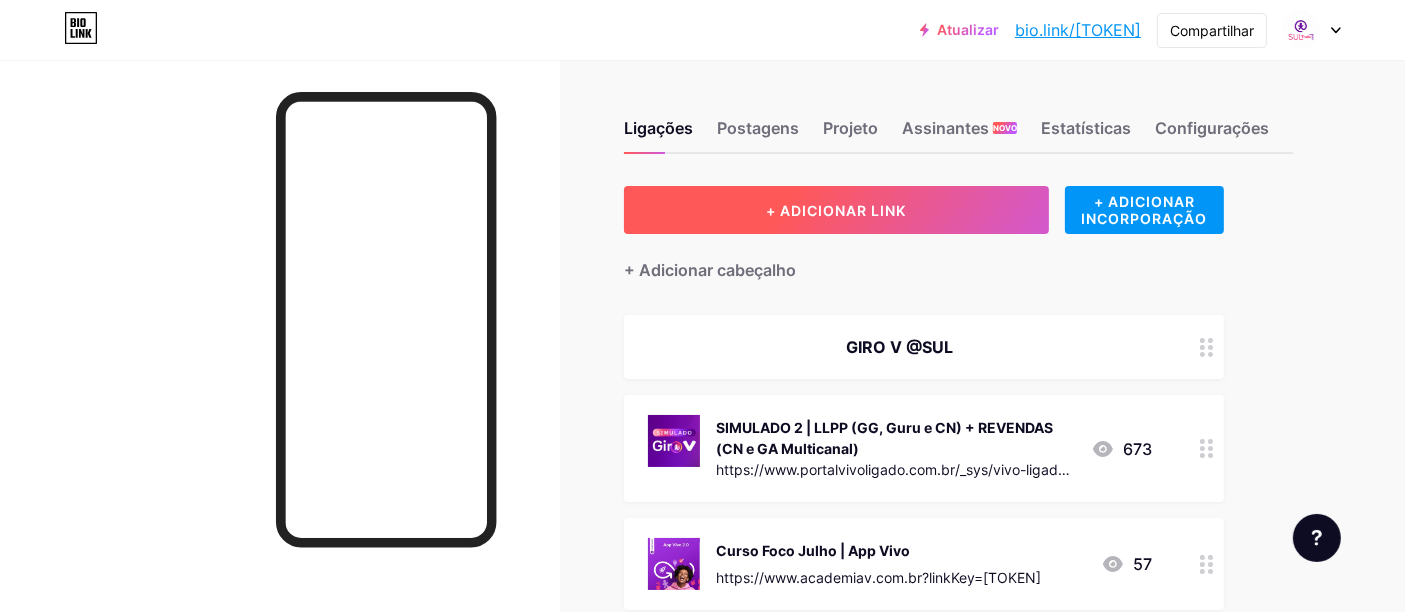 click on "+ ADICIONAR LINK" at bounding box center (836, 210) 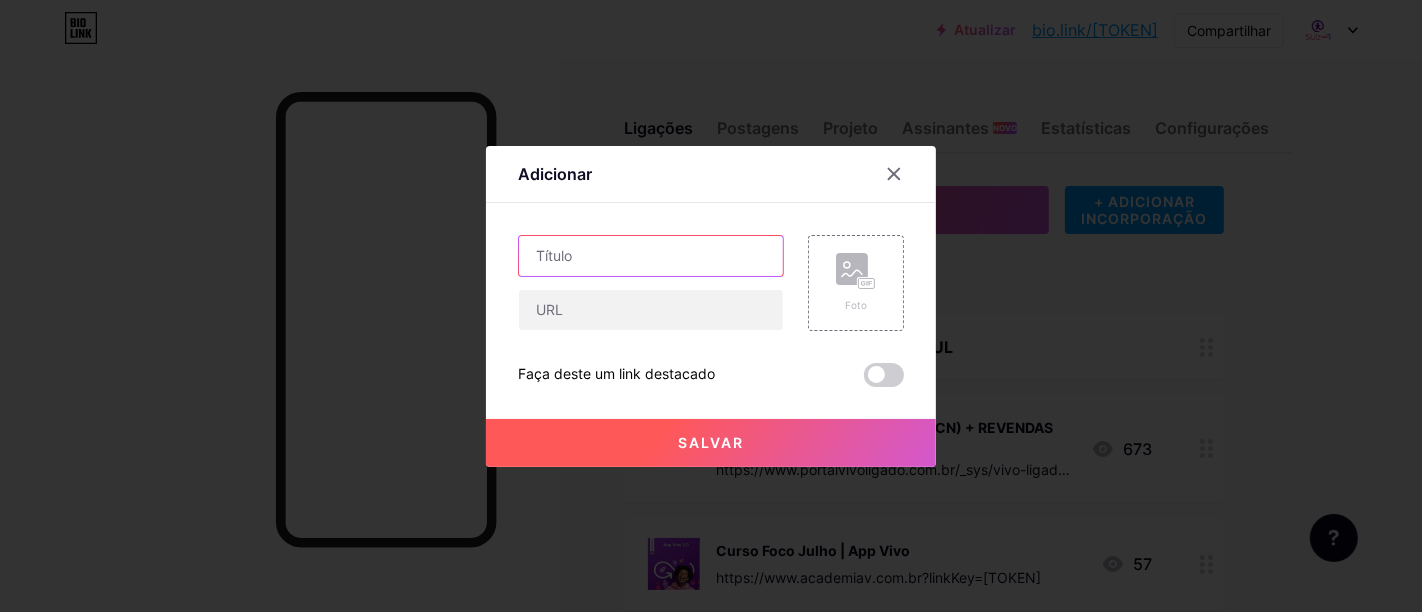 click at bounding box center [651, 256] 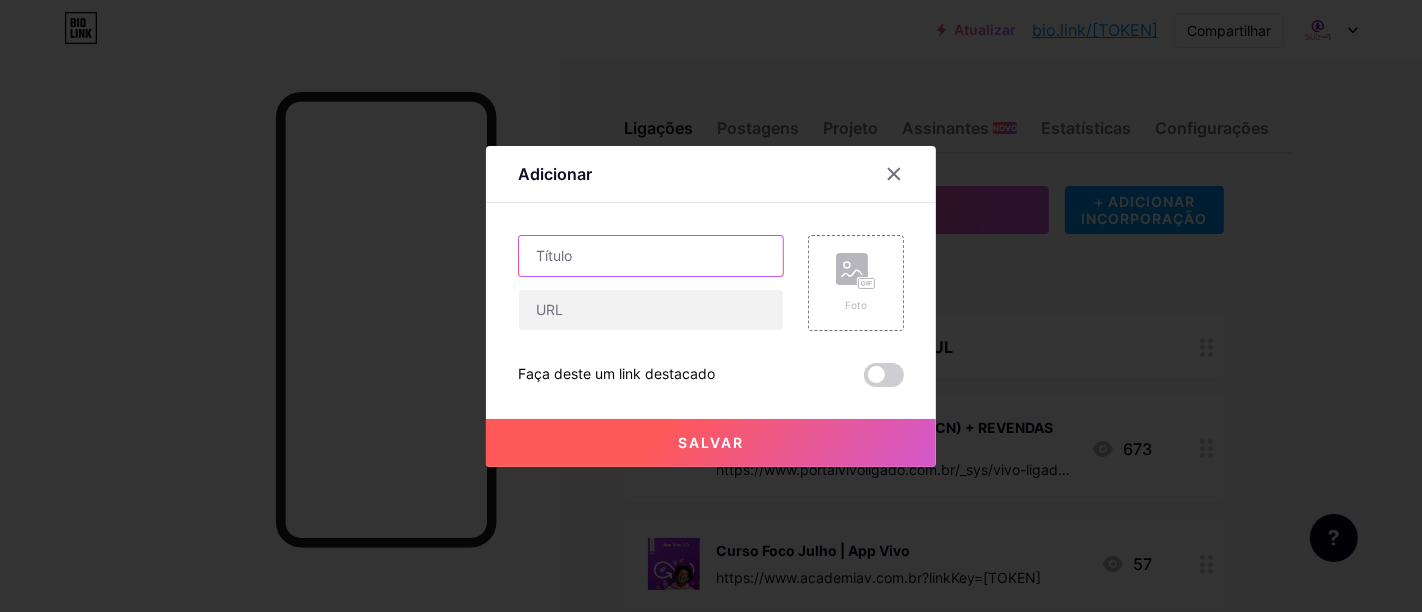 type on "E" 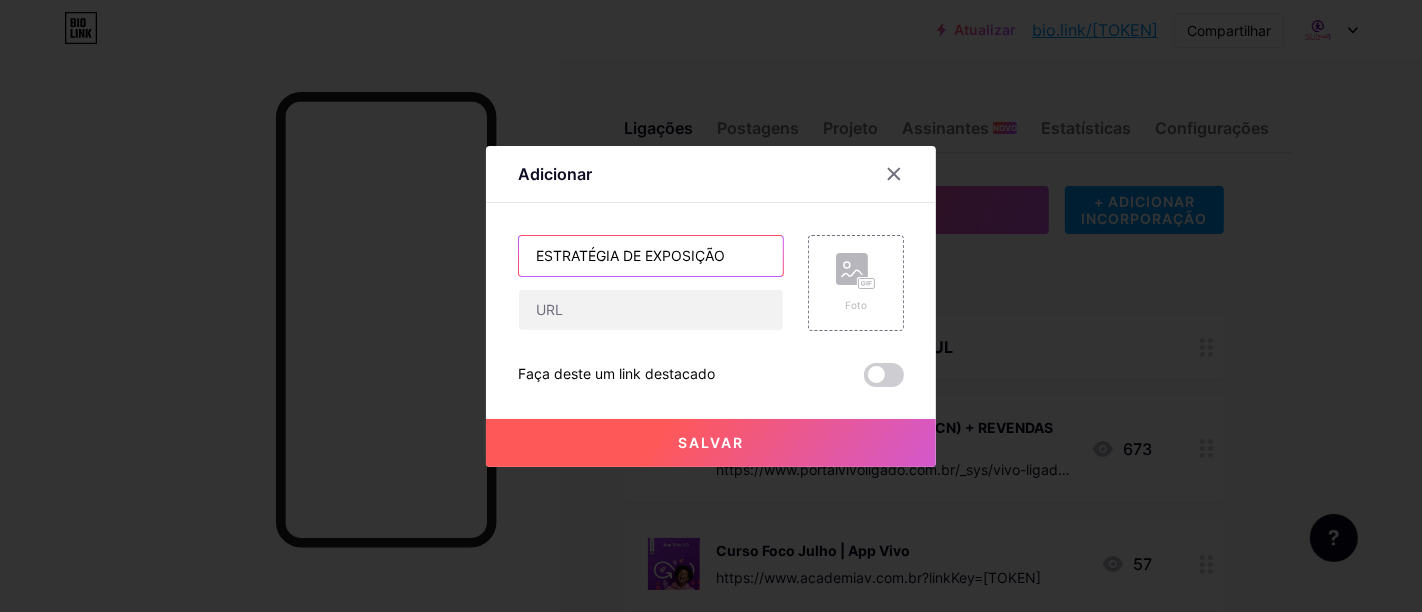 type on "ESTRATÉGIA DE EXPOSIÇÃO" 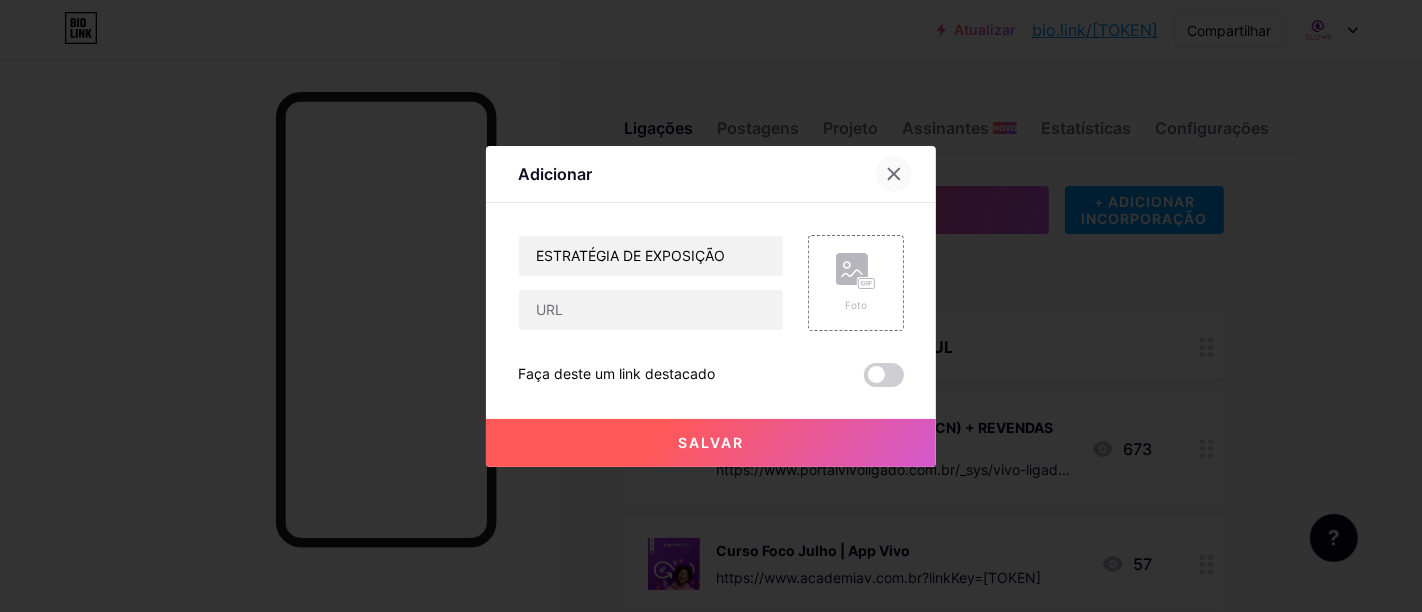 click at bounding box center (894, 174) 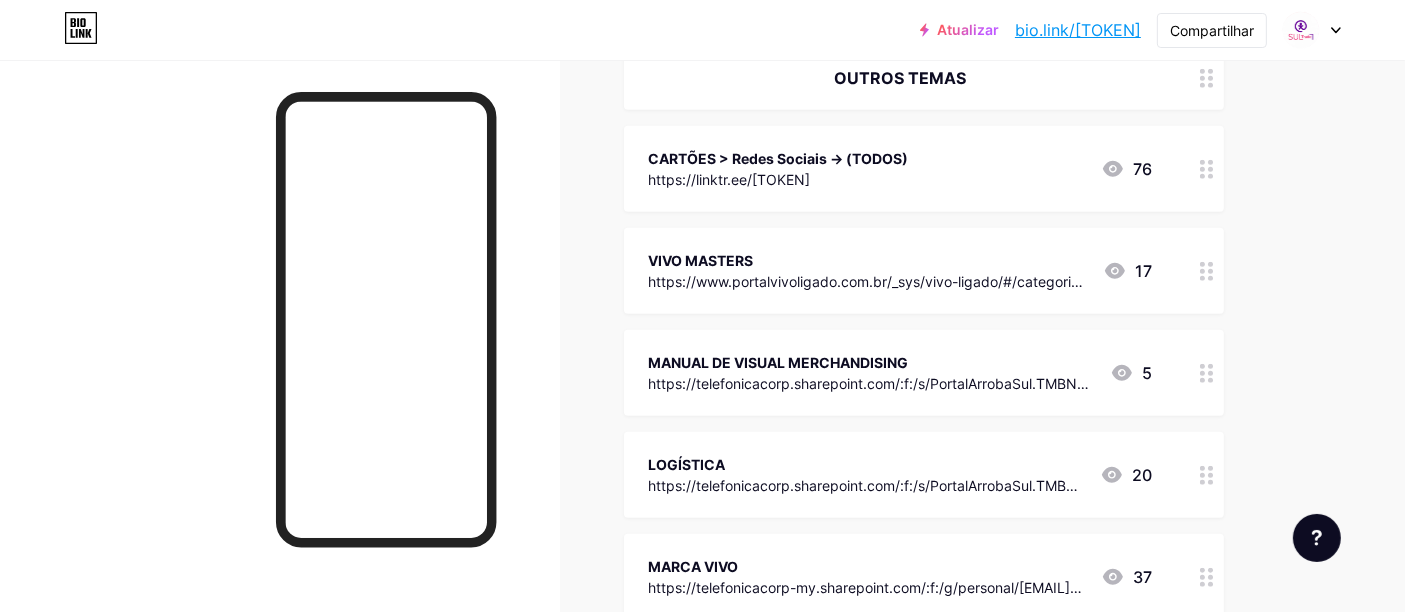 scroll, scrollTop: 1666, scrollLeft: 0, axis: vertical 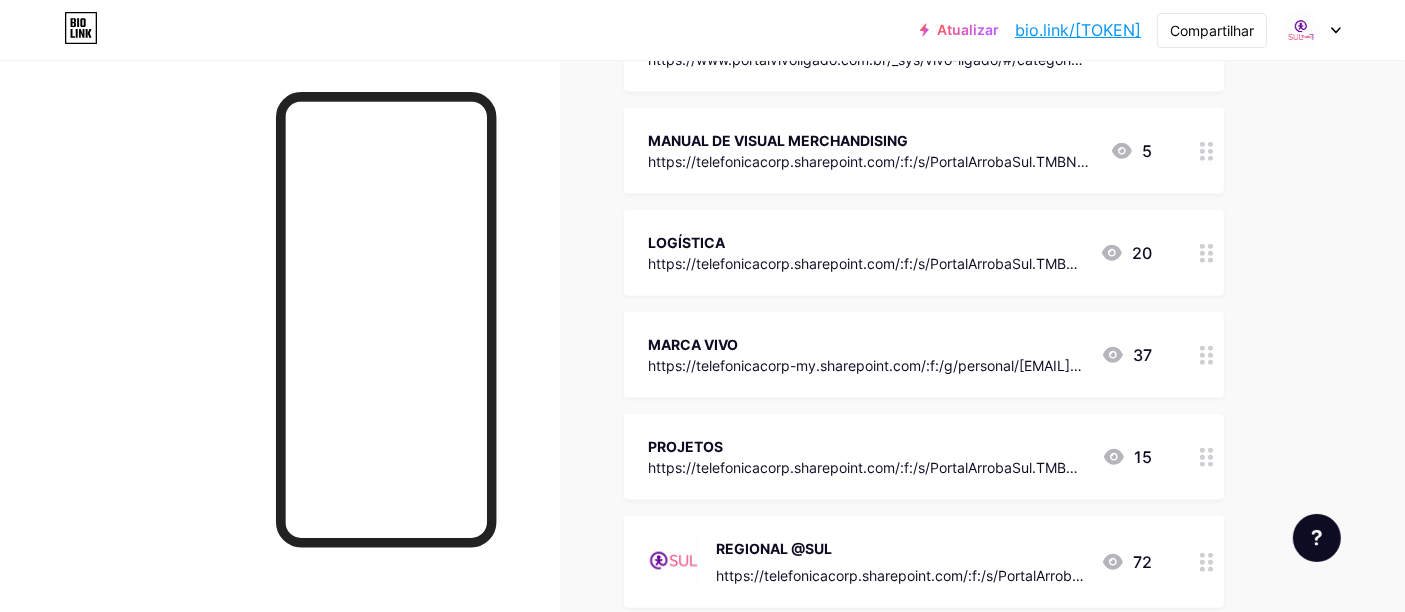 click on "REGIONAL @SUL" at bounding box center (900, 548) 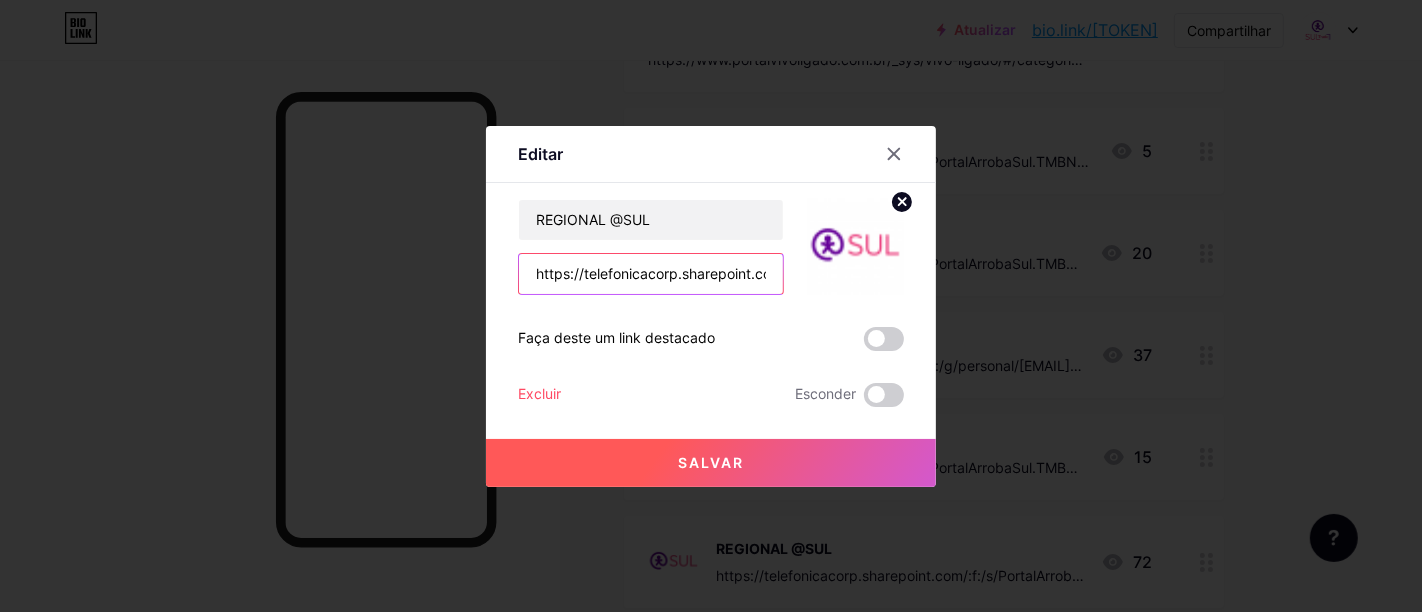 click on "https://telefonicacorp.sharepoint.com/:f:/s/PortalArrobaSul.TMBNL/Ek7RBc7AjHtEq5mJRXk-XTwBBxTLH86hL9EymeutcPxGmA" at bounding box center [651, 274] 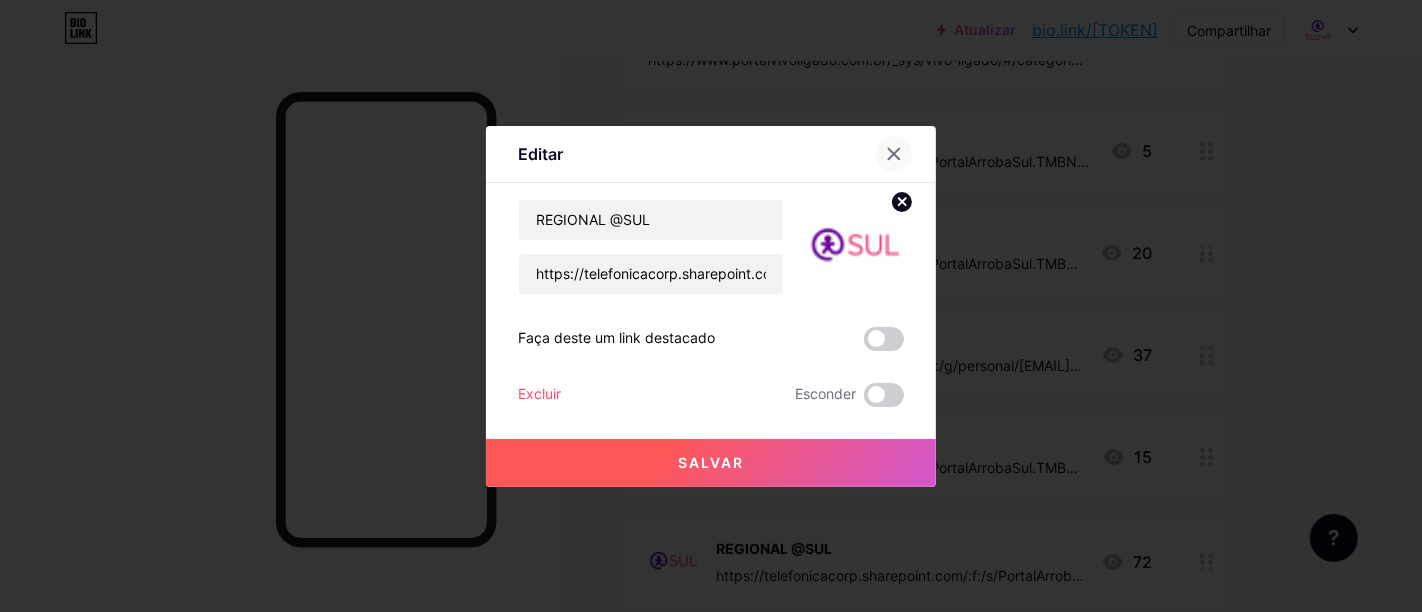 click 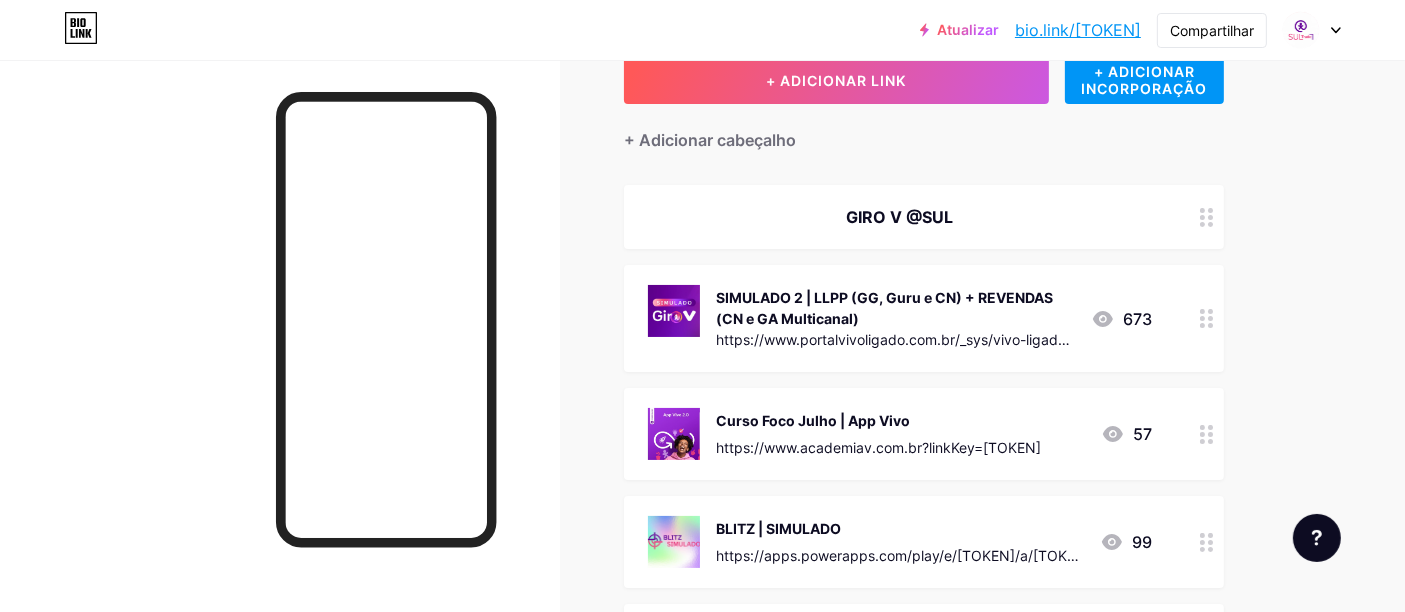 scroll, scrollTop: 0, scrollLeft: 0, axis: both 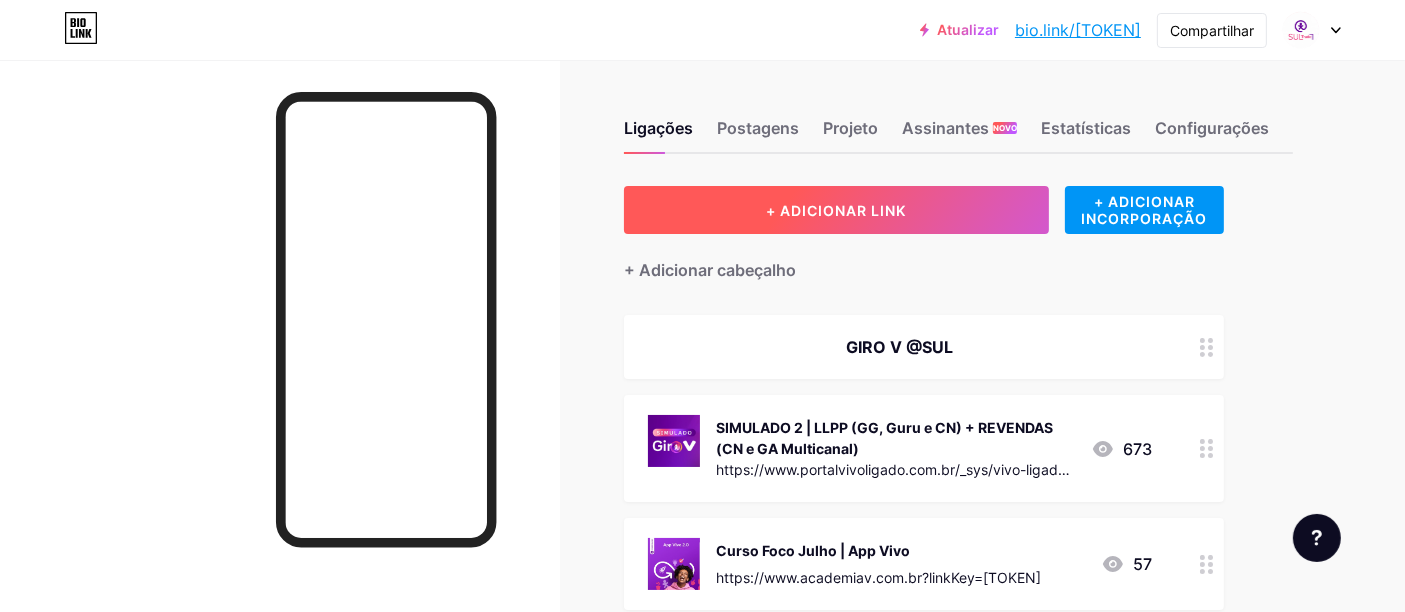 click on "+ ADICIONAR LINK" at bounding box center [836, 210] 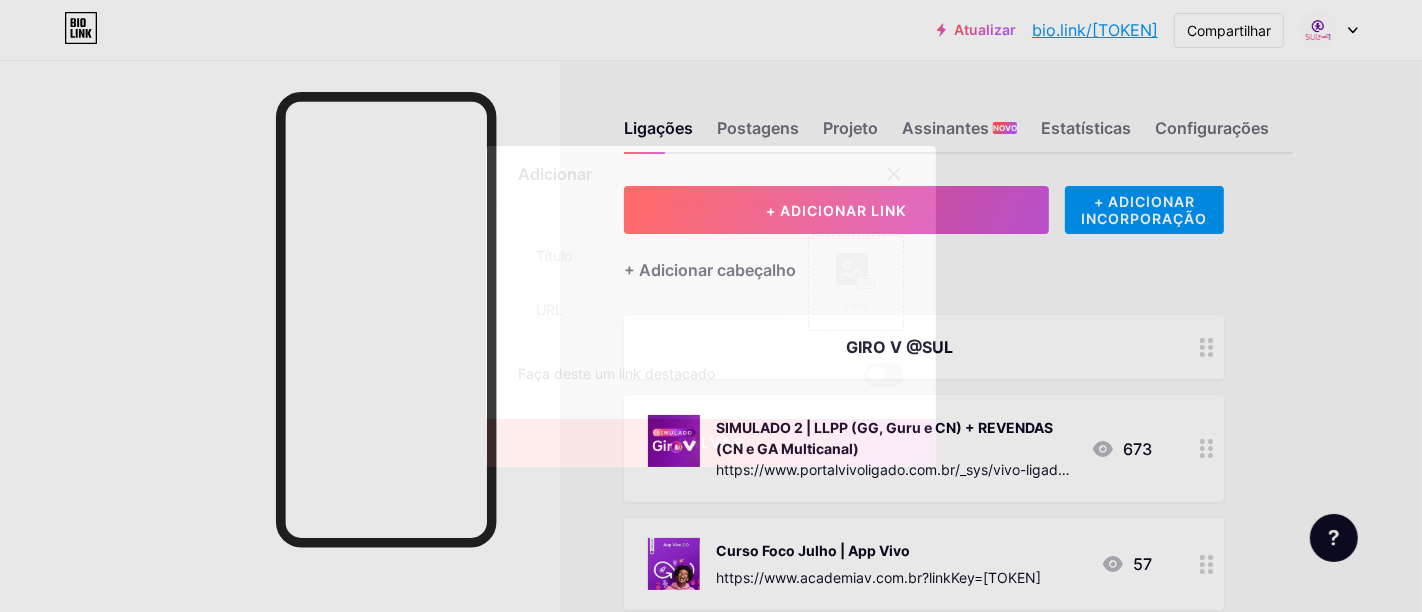 click at bounding box center (894, 174) 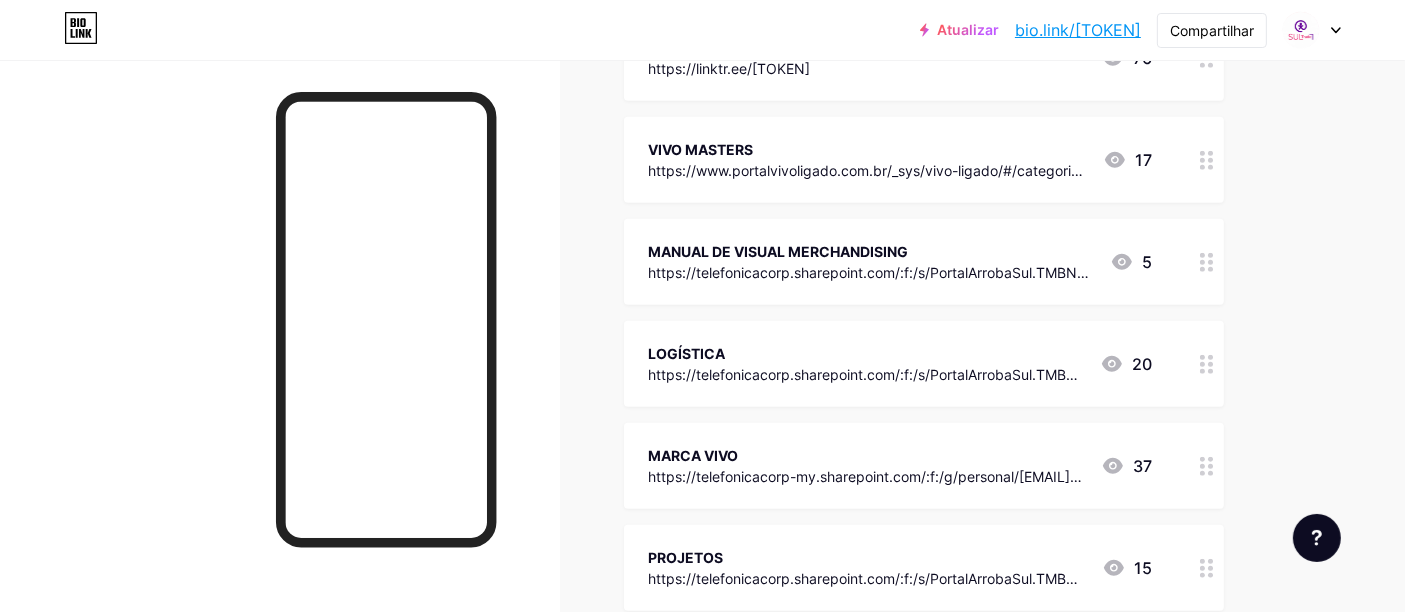 scroll, scrollTop: 2300, scrollLeft: 0, axis: vertical 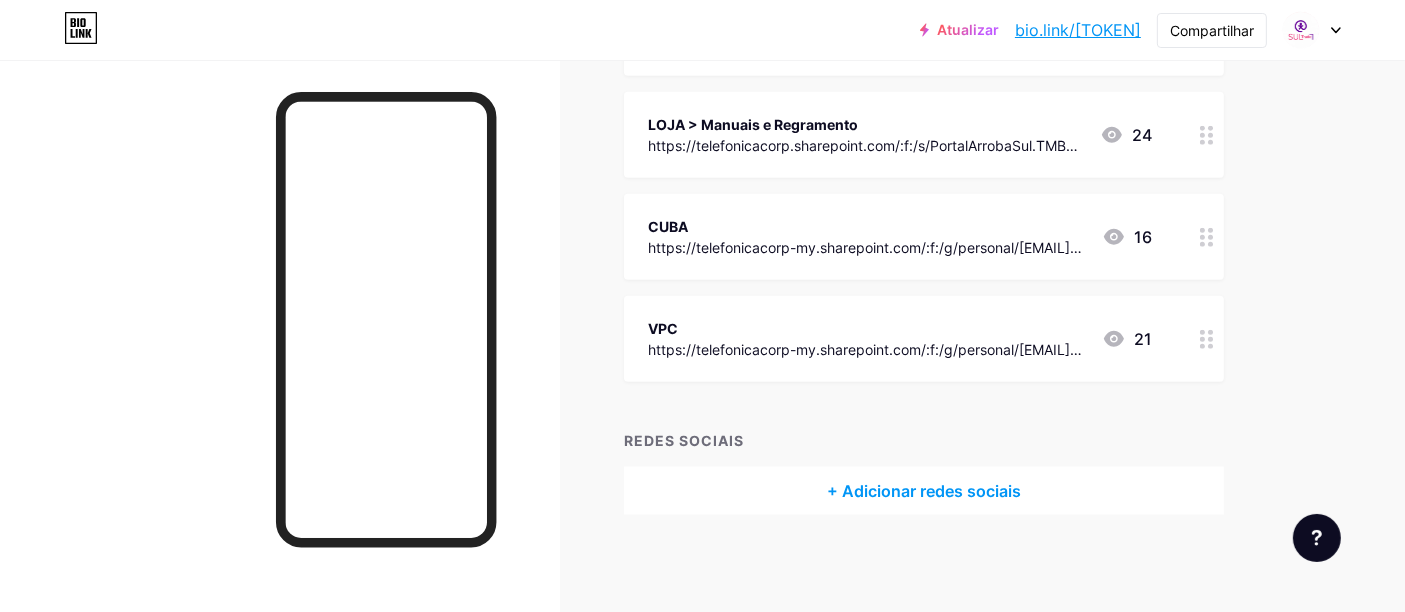 click on "https://telefonicacorp-my.sharepoint.com/:f:/g/personal/[EMAIL]/EnsNZE5FDMJEgYXQaLyOnVIB66KJ8DvyEQJ_cGnpOMkkCw" at bounding box center (865, 360) 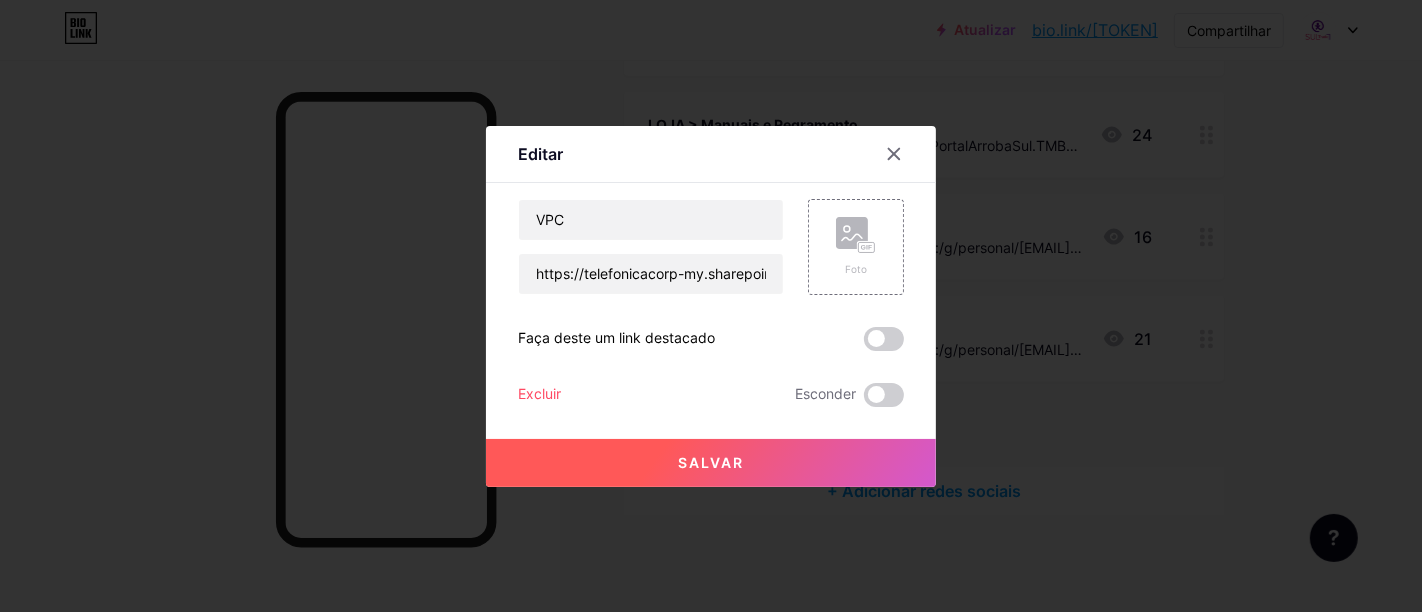 drag, startPoint x: 920, startPoint y: 347, endPoint x: 535, endPoint y: 412, distance: 390.44846 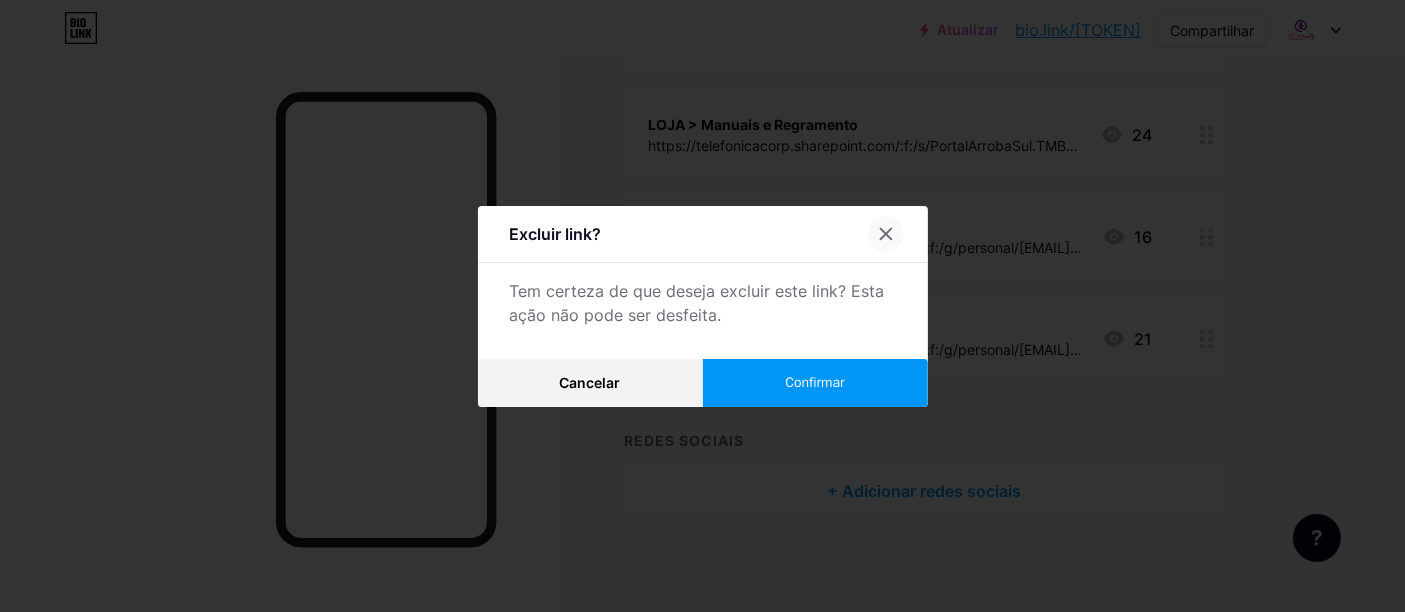 click 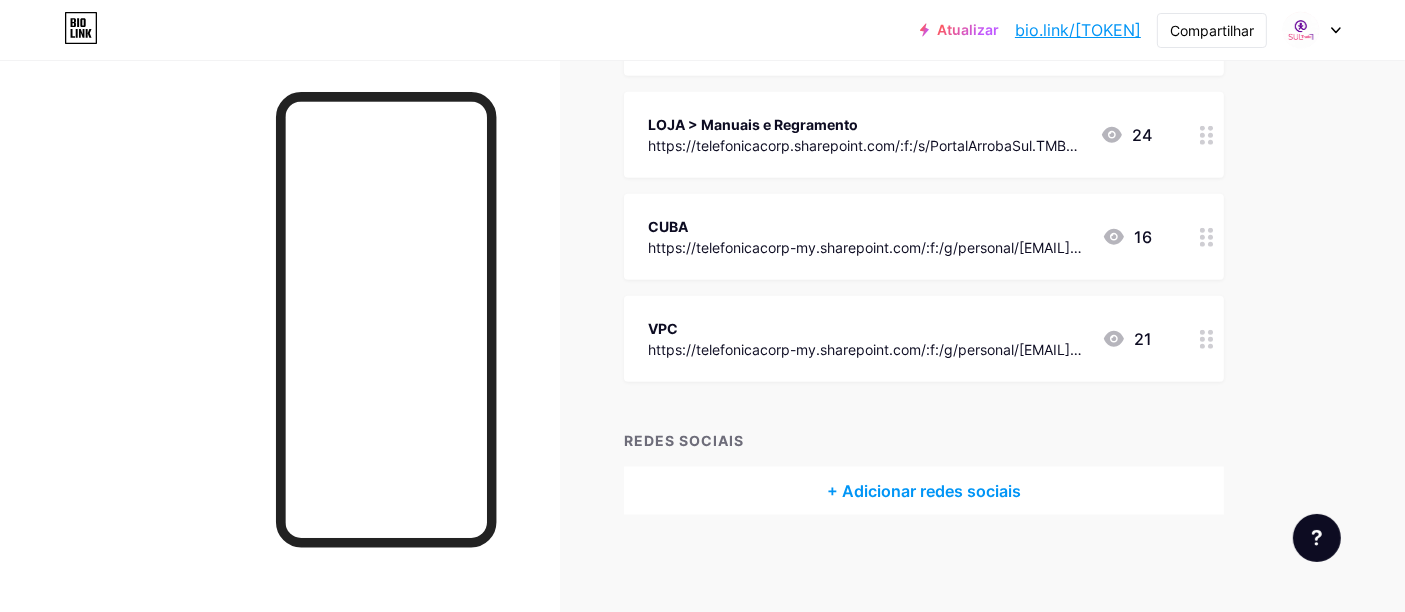 click on "VPC
https://telefonicacorp-my.sharepoint.com/:f:/g/personal/andrea_araujo_telefonica_com/EnsNZE5FDMJEgYXQaLyOnVIB66KJ8DvyEQJ_cGnpOMkkCw
21" at bounding box center [924, 339] 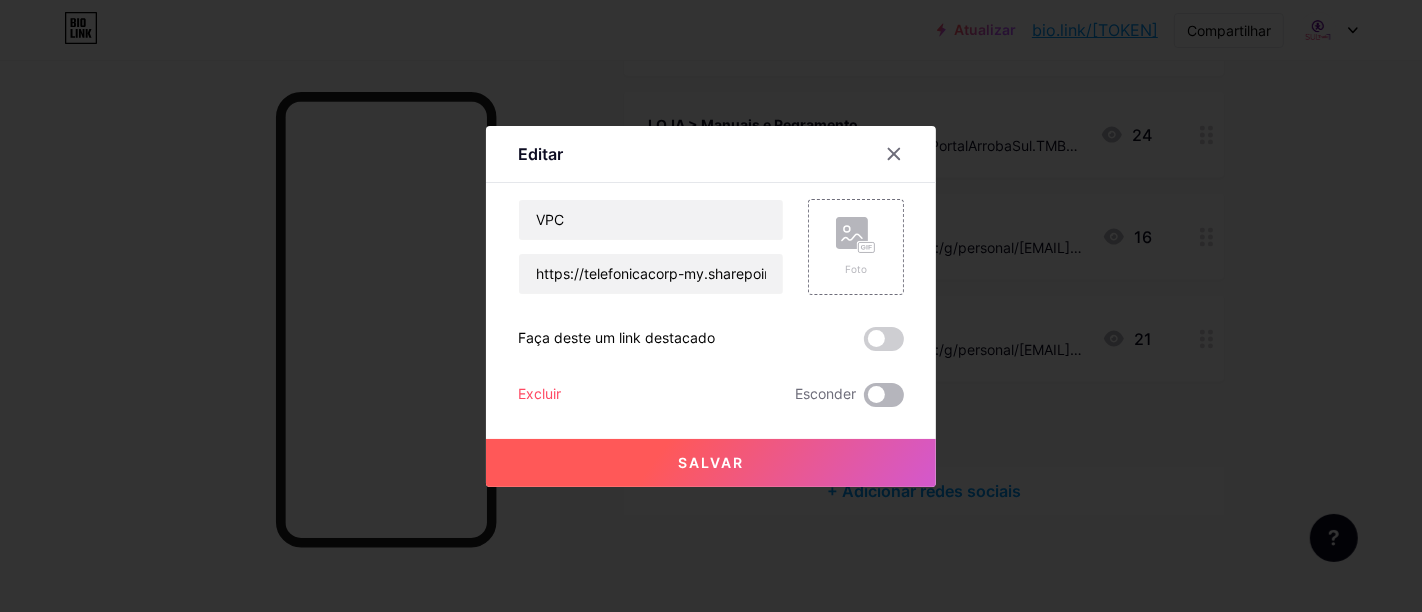 click at bounding box center (884, 395) 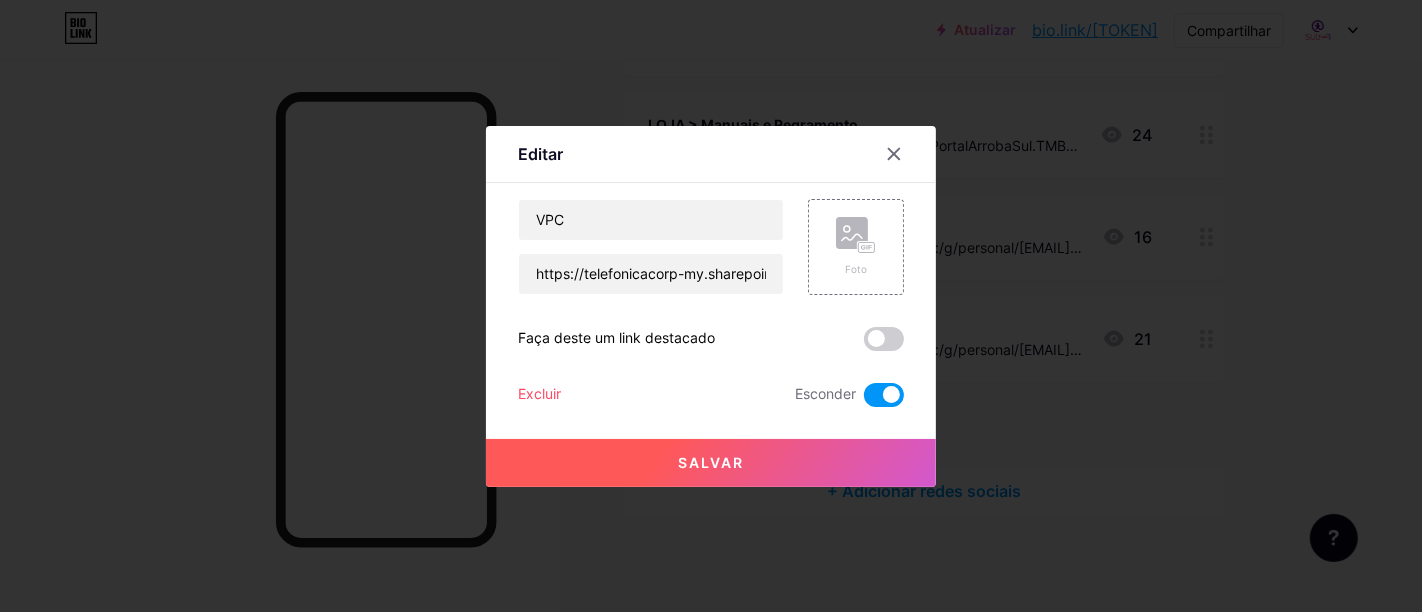 click on "Salvar" at bounding box center [711, 463] 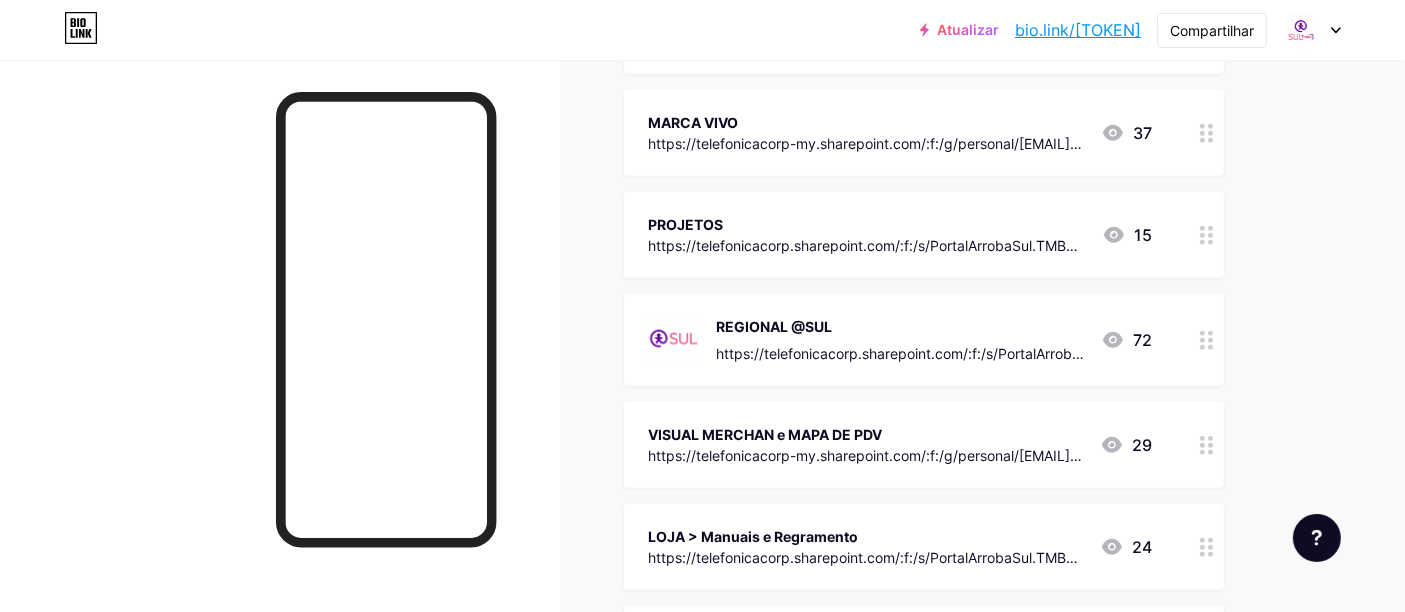 scroll, scrollTop: 2300, scrollLeft: 0, axis: vertical 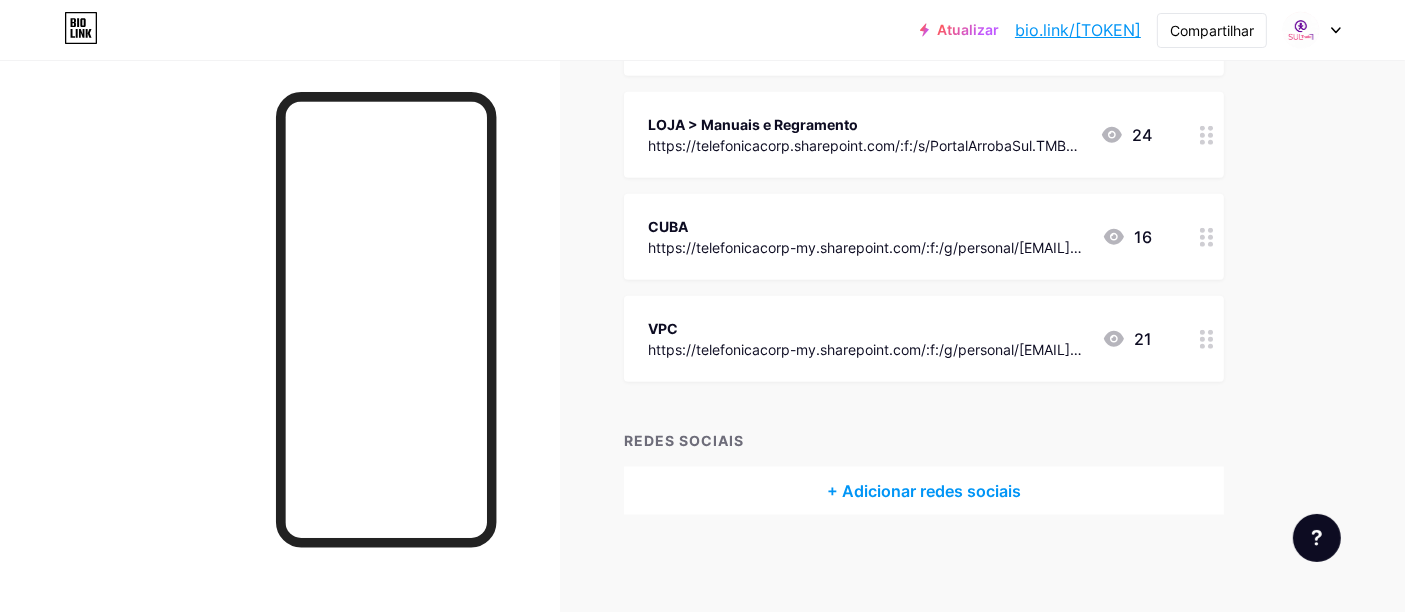 drag, startPoint x: 784, startPoint y: 343, endPoint x: 753, endPoint y: 343, distance: 31 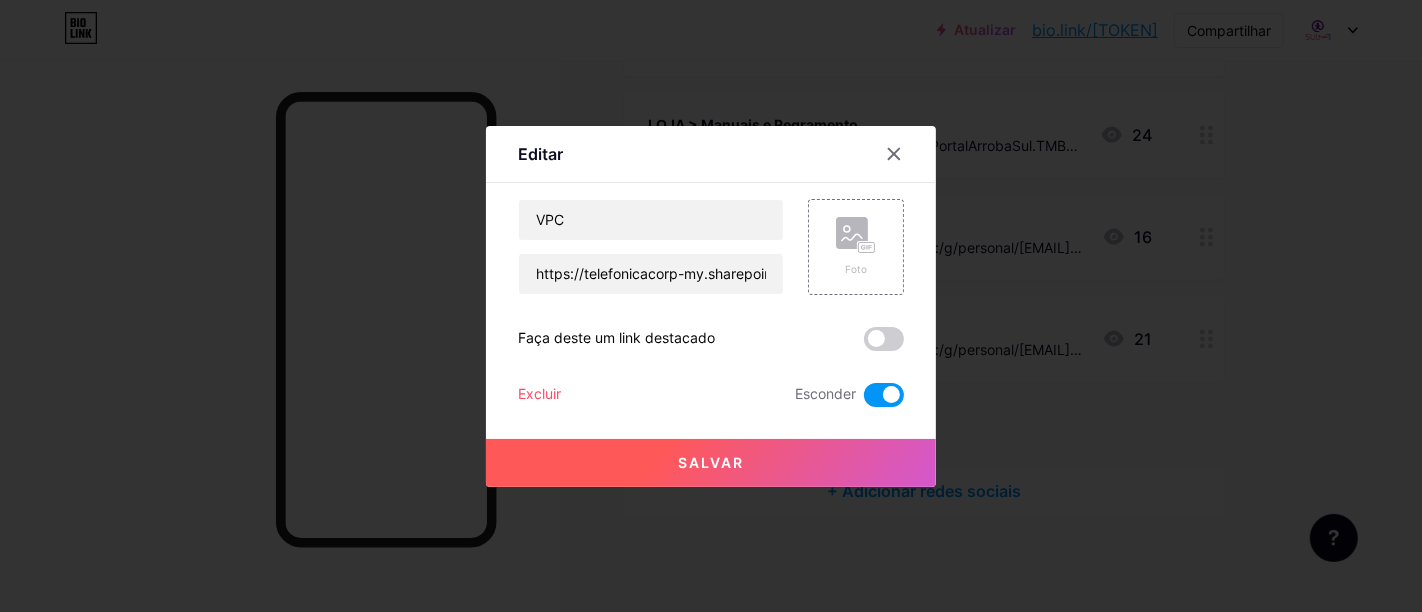 click at bounding box center (711, 306) 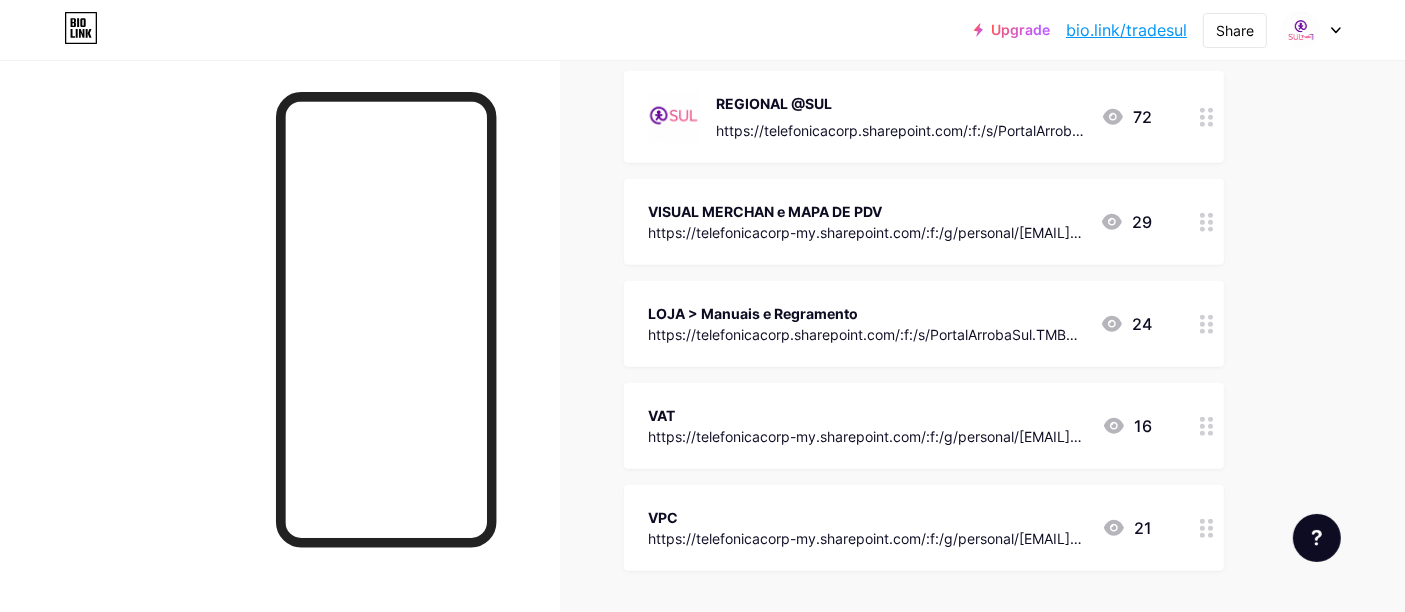 scroll, scrollTop: 2222, scrollLeft: 0, axis: vertical 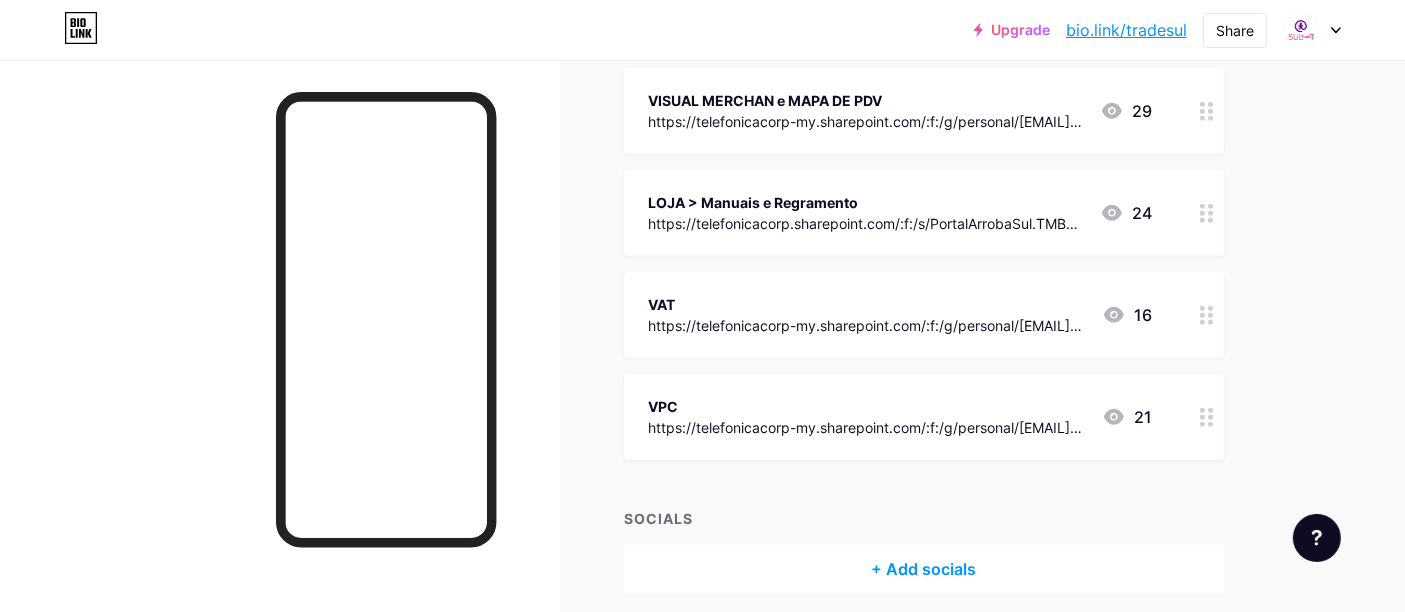 click on "VAT" at bounding box center [867, 304] 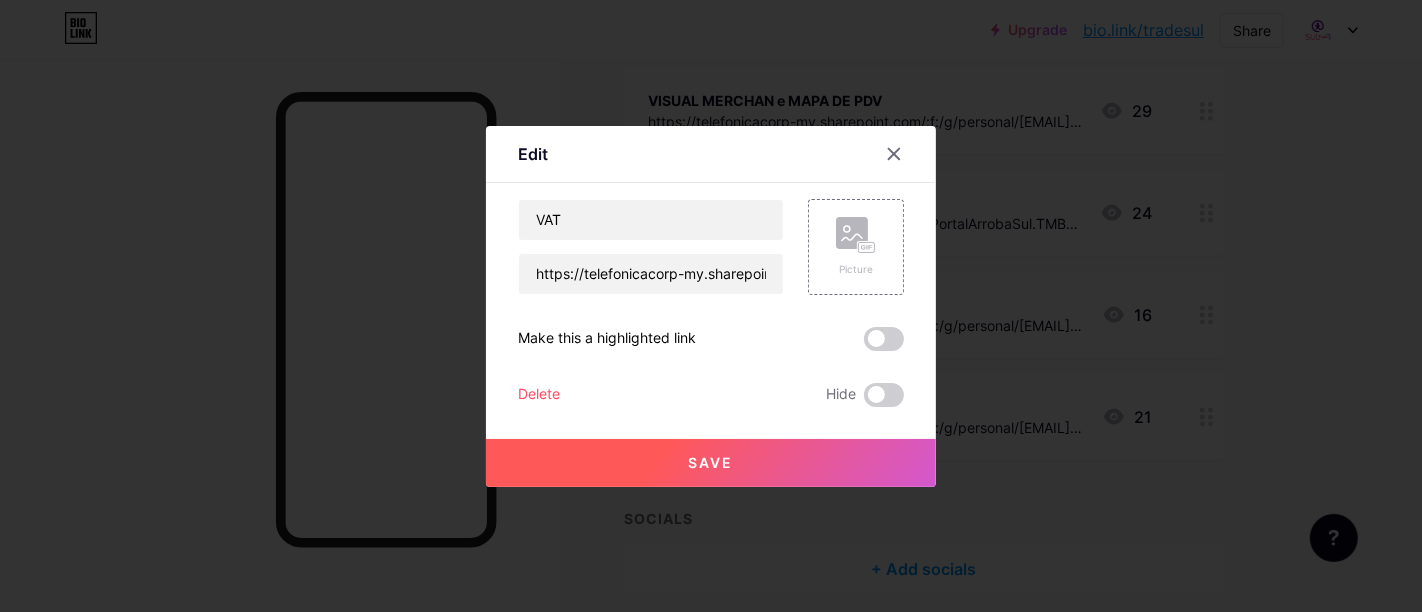 click on "Delete" at bounding box center [539, 395] 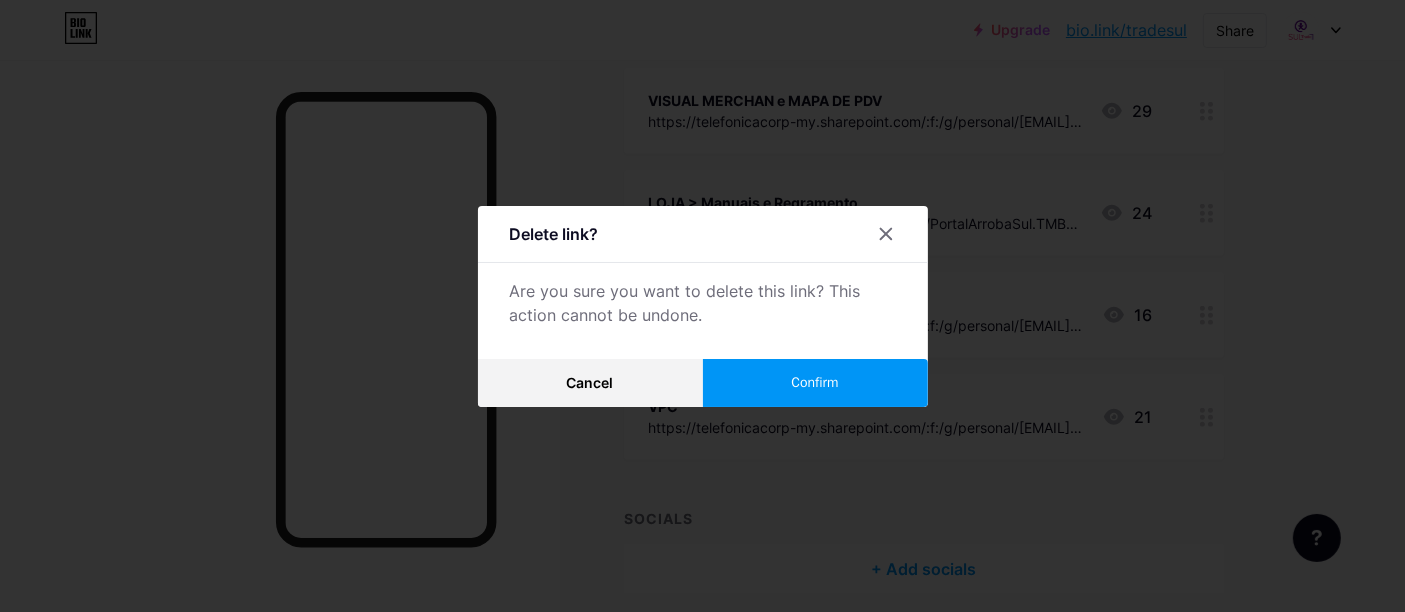 click on "Confirm" at bounding box center (815, 383) 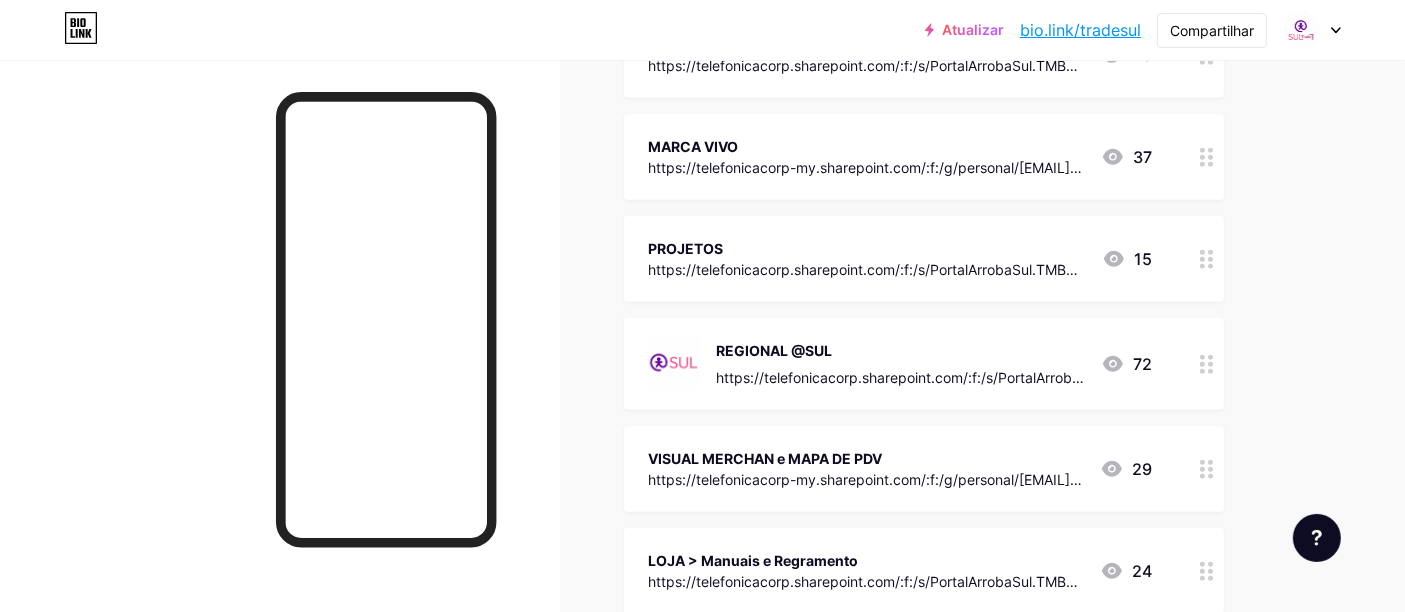 scroll, scrollTop: 1753, scrollLeft: 0, axis: vertical 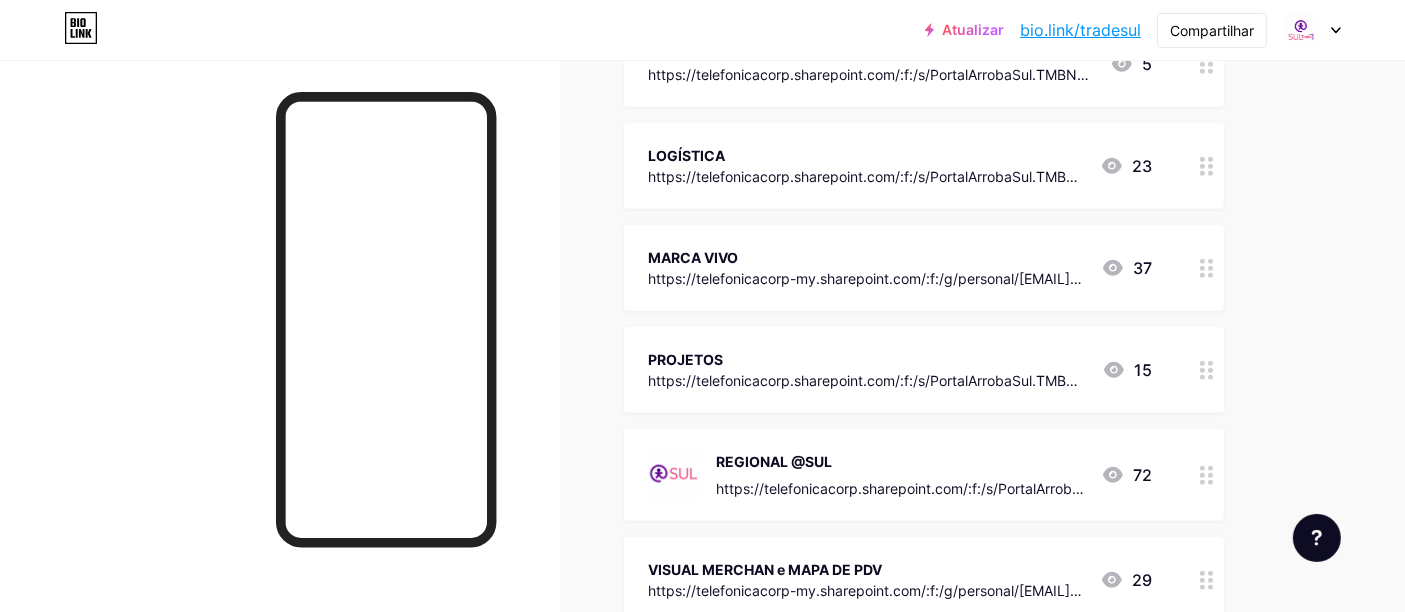 click on "https://telefonicacorp.sharepoint.com/:f:/s/PortalArrobaSul.TMBNL/EpaIpQwyy_JFnCfy6NjhfRIBn-EGNnZwzZbI8qsRKnf5Mg" at bounding box center (863, 391) 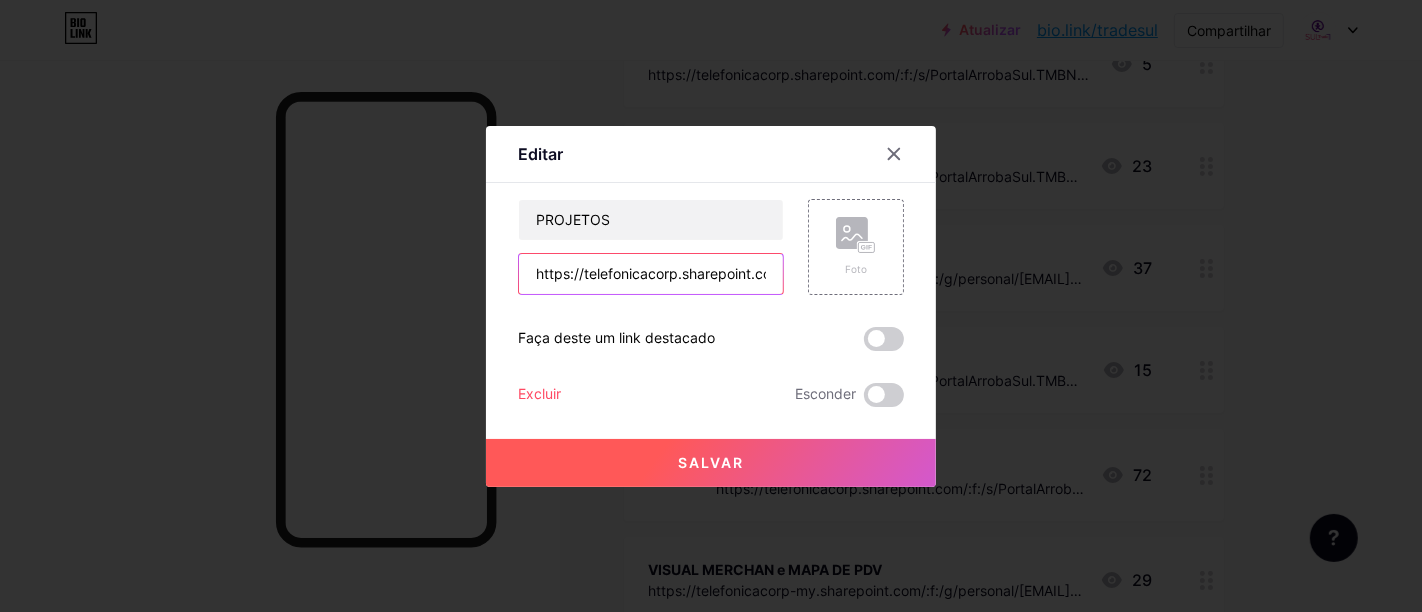 click on "https://telefonicacorp.sharepoint.com/:f:/s/PortalArrobaSul.TMBNL/EpaIpQwyy_JFnCfy6NjhfRIBn-EGNnZwzZbI8qsRKnf5Mg" at bounding box center [651, 274] 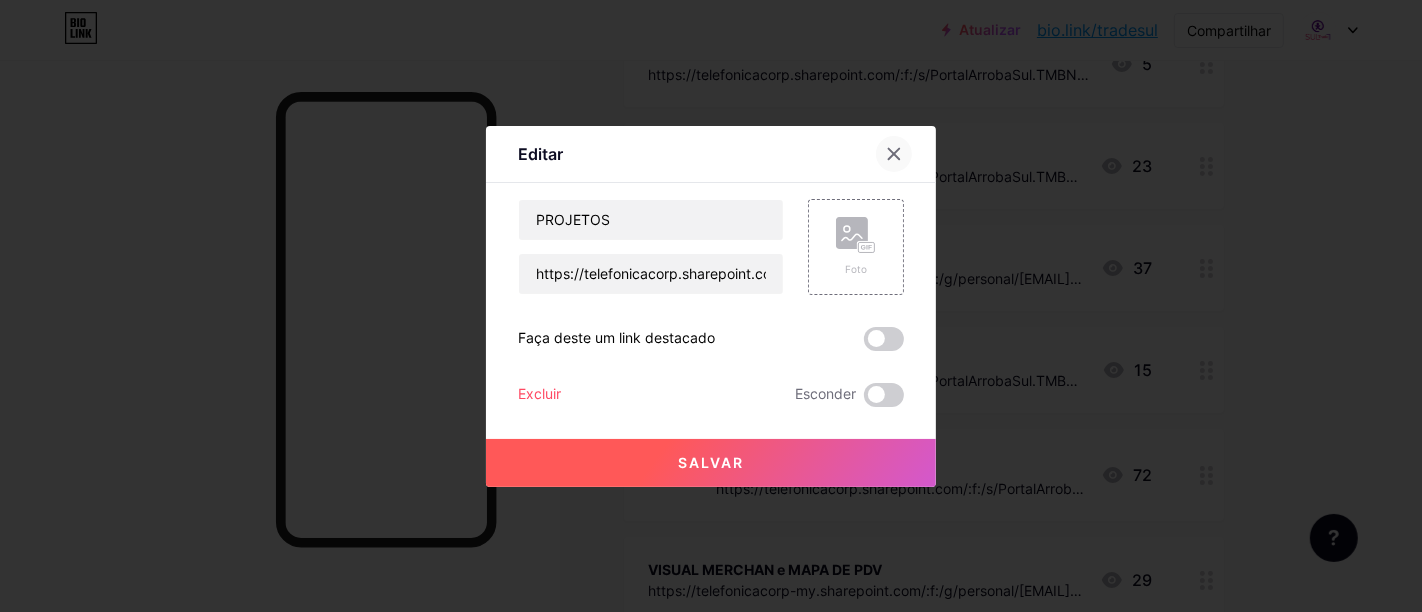 click 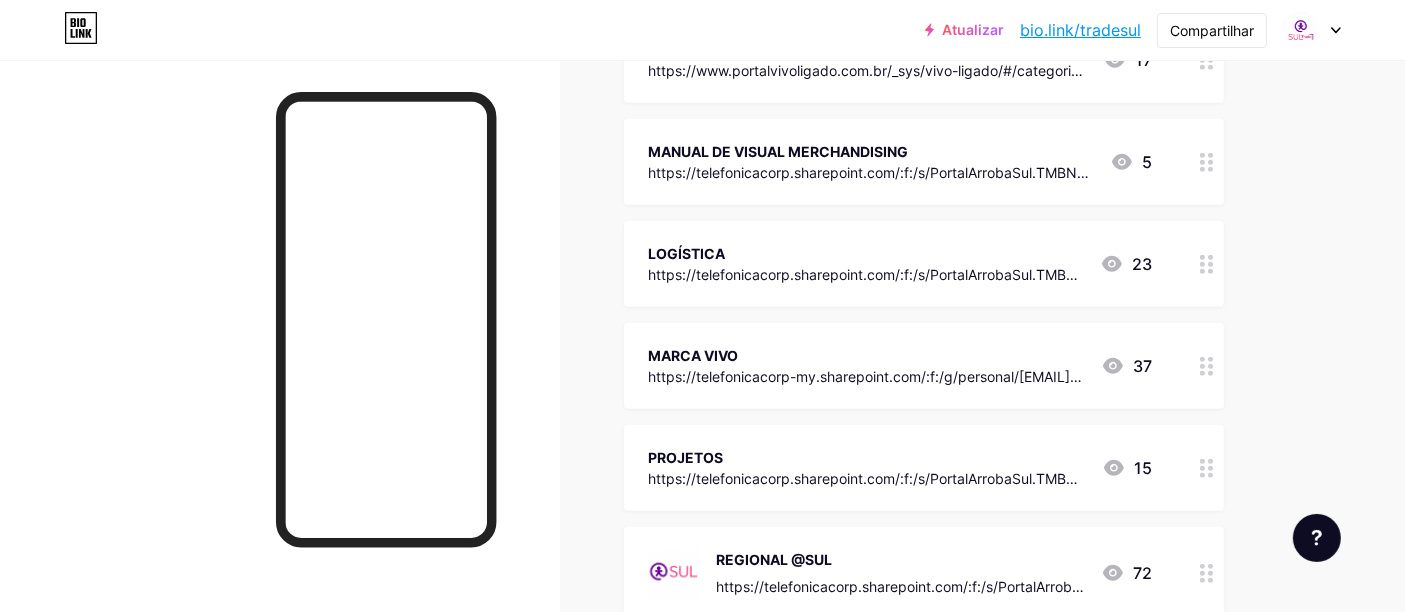 scroll, scrollTop: 1642, scrollLeft: 0, axis: vertical 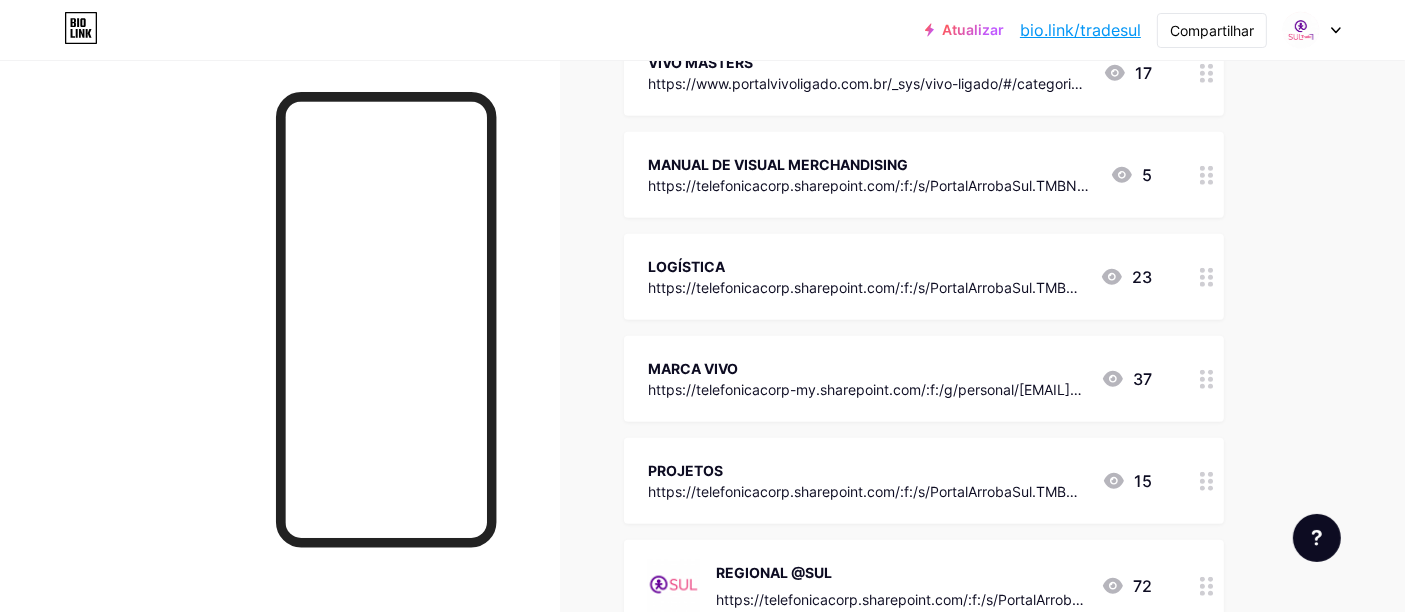 drag, startPoint x: 877, startPoint y: 569, endPoint x: 860, endPoint y: 151, distance: 418.34555 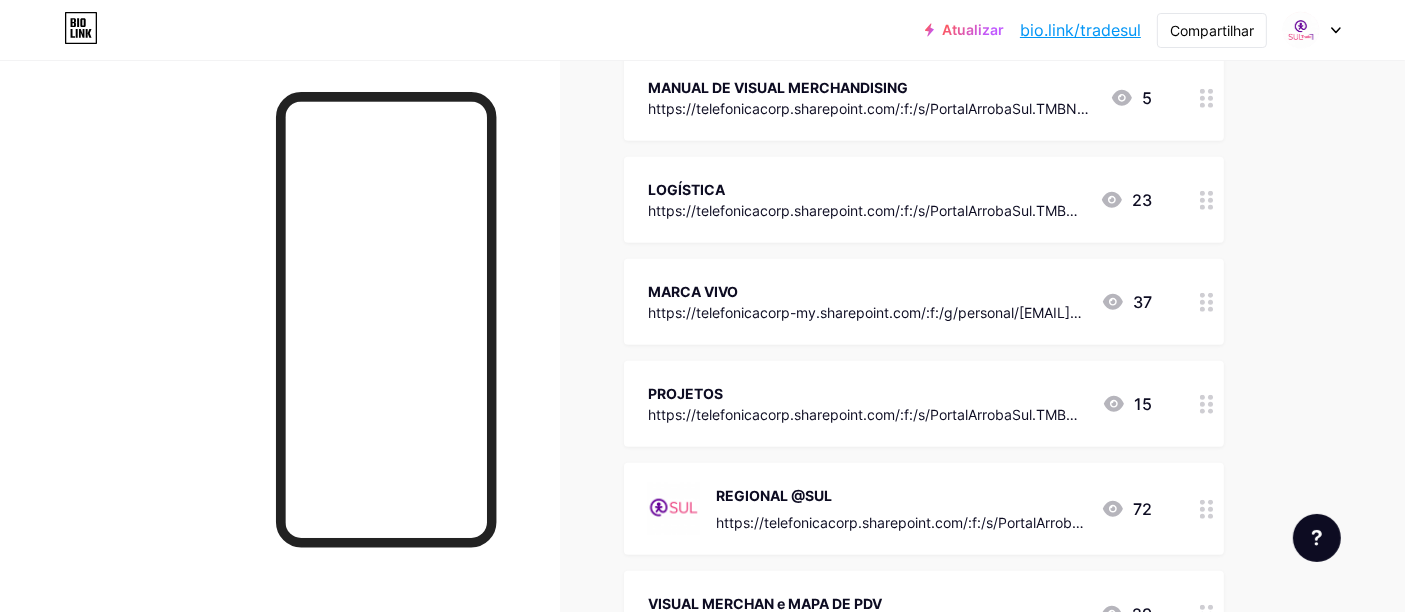 scroll, scrollTop: 1753, scrollLeft: 0, axis: vertical 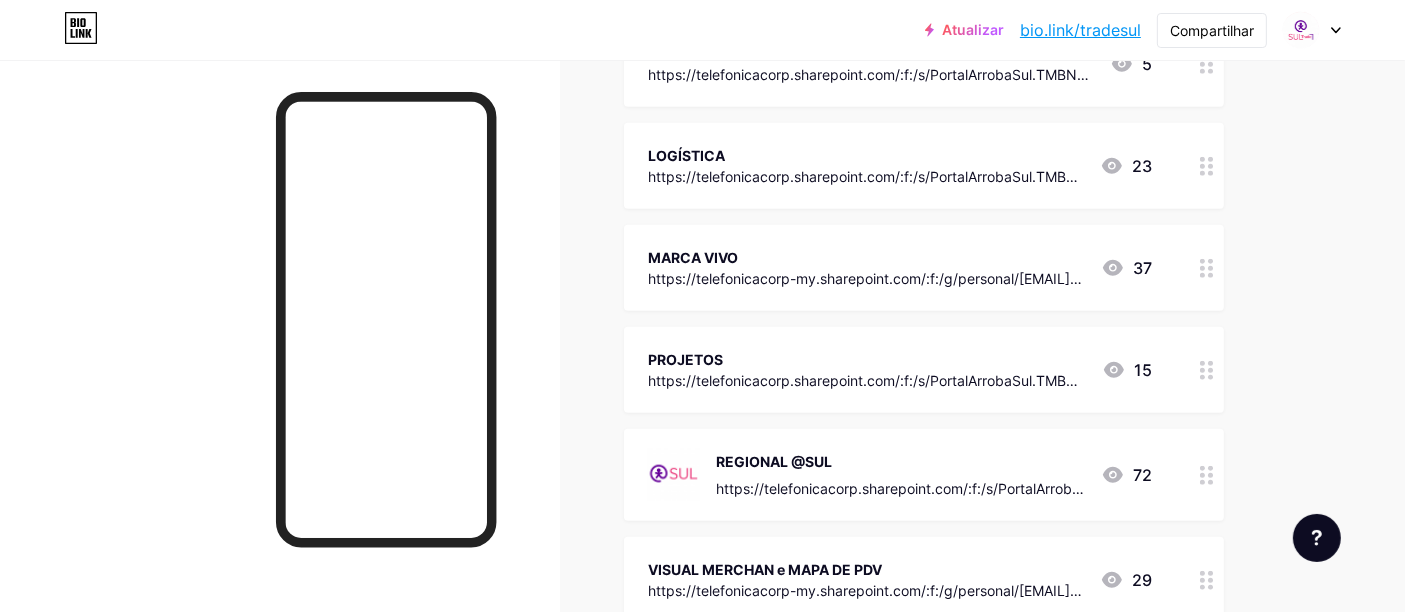 type 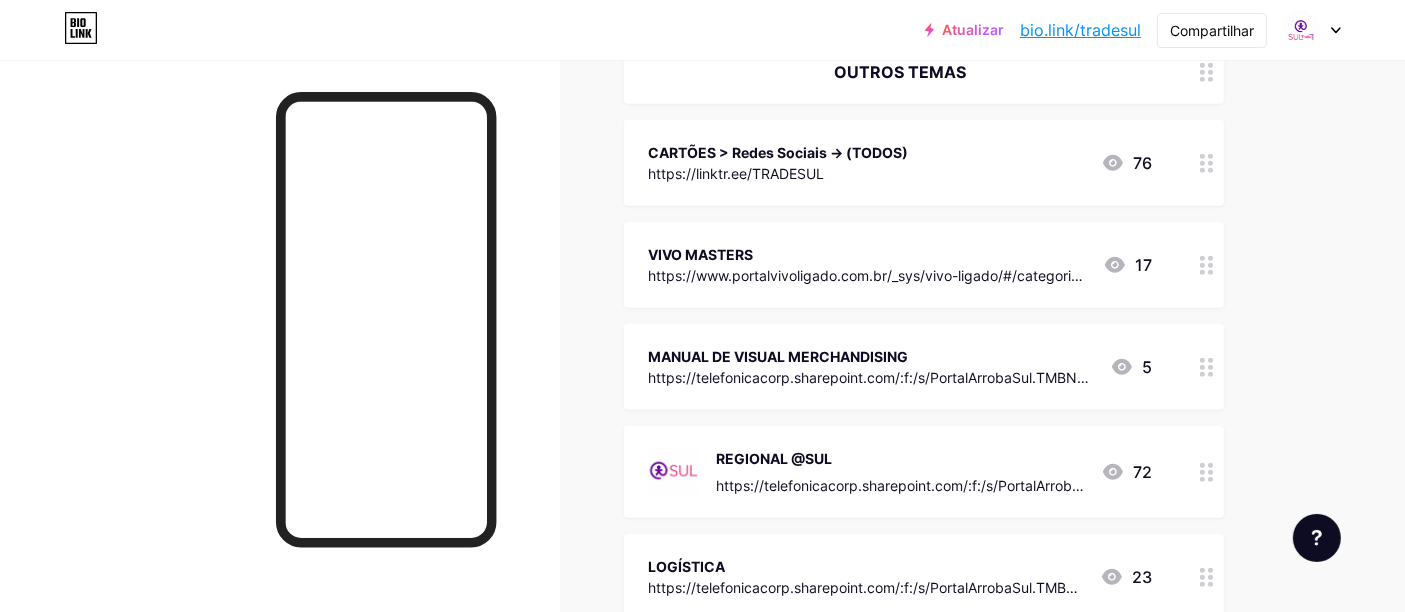 scroll, scrollTop: 1420, scrollLeft: 0, axis: vertical 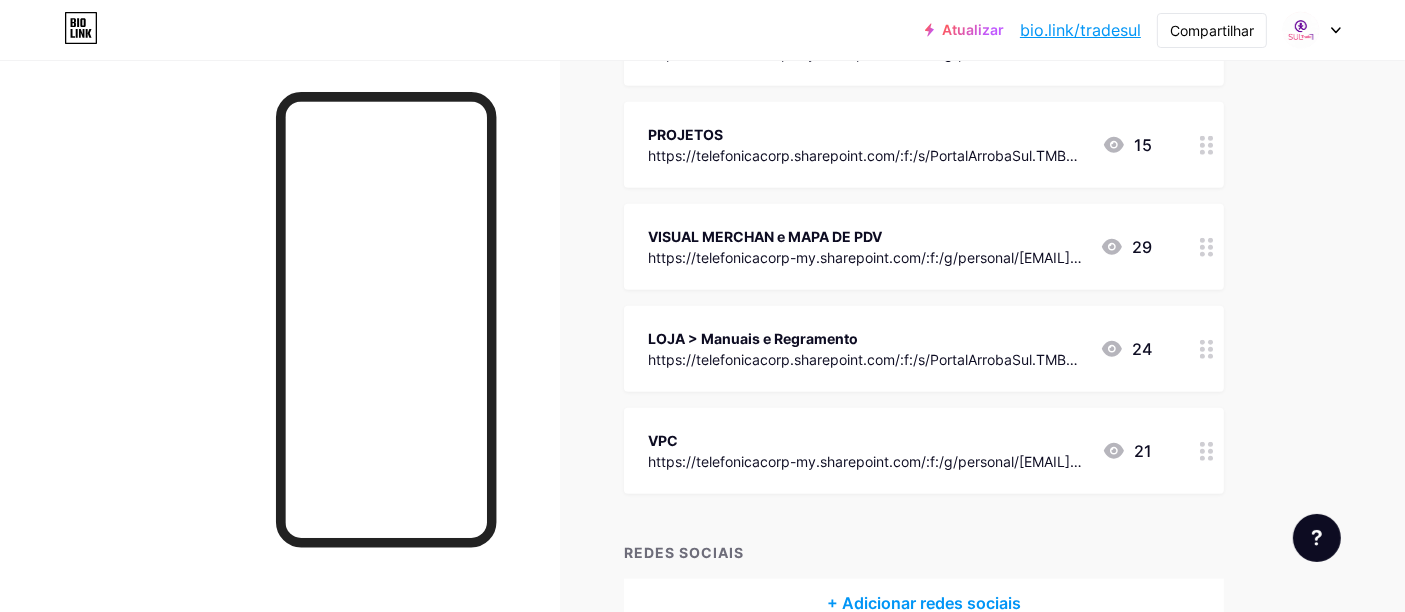 click on "https://telefonicacorp.sharepoint.com/:f:/s/PortalArrobaSul.TMBNL/EnLxsQF6Df5PgFWyJSxbEJ0B917OhLPI5I_bVAnDyfMX4A" at bounding box center (863, 370) 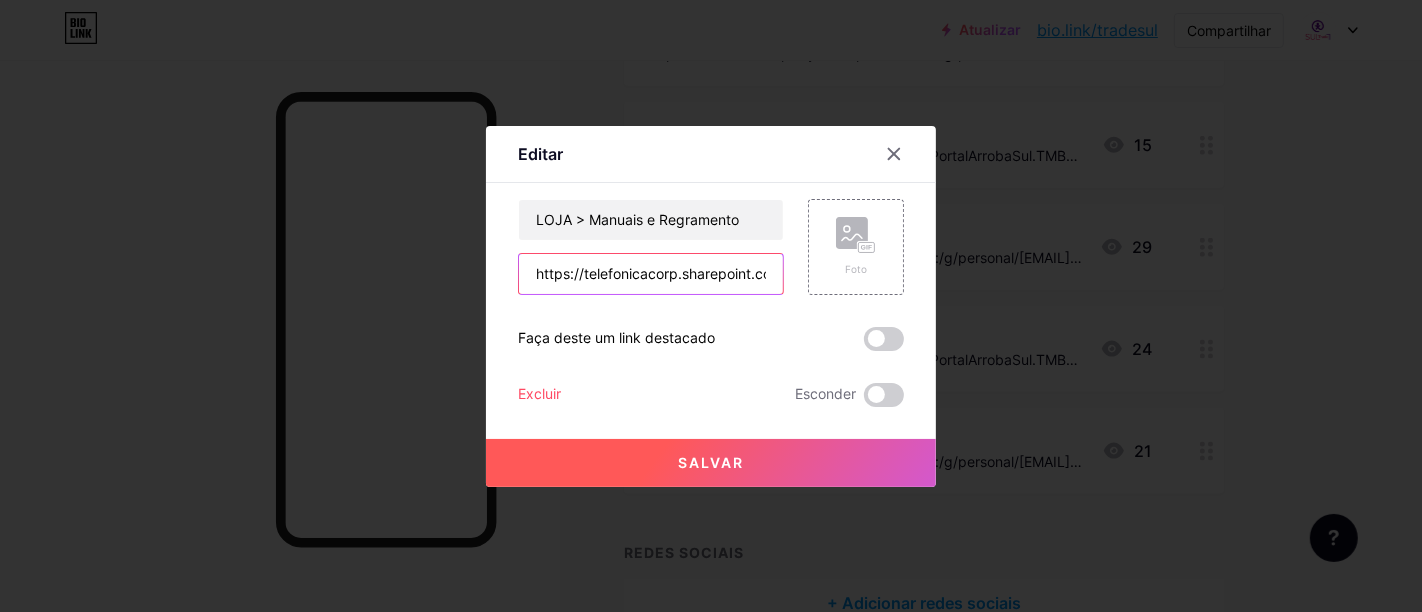 click on "https://telefonicacorp.sharepoint.com/:f:/s/PortalArrobaSul.TMBNL/EnLxsQF6Df5PgFWyJSxbEJ0B917OhLPI5I_bVAnDyfMX4A" at bounding box center [651, 274] 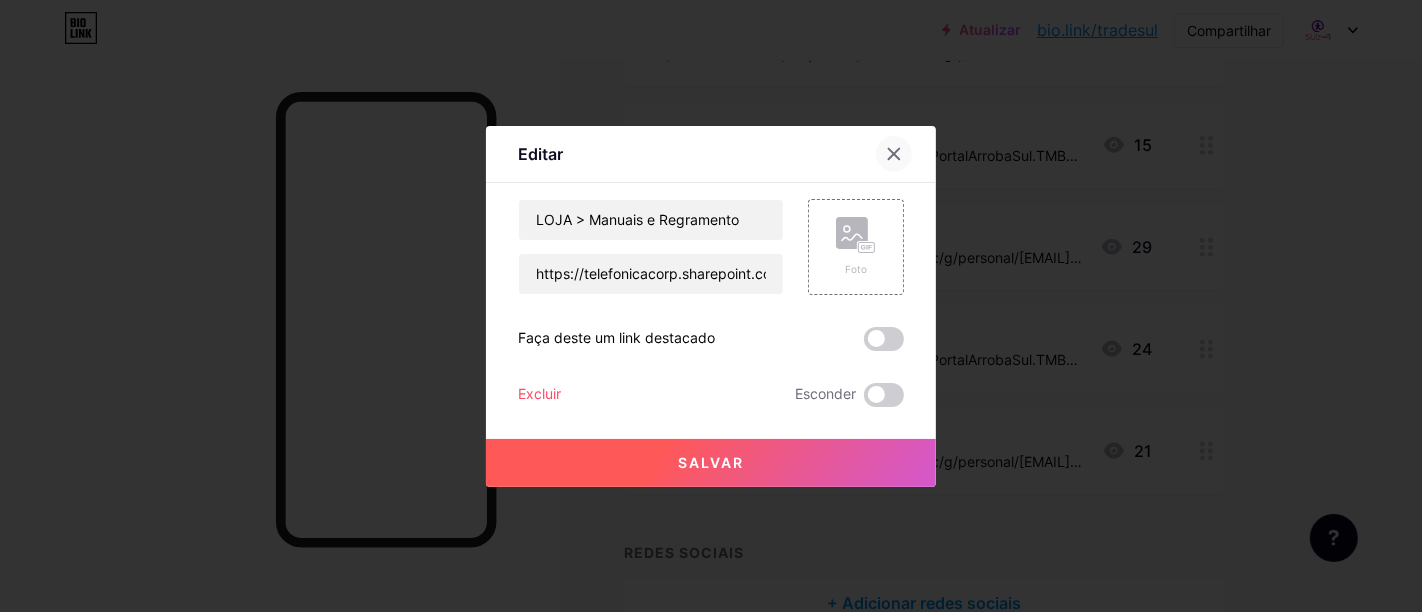 click 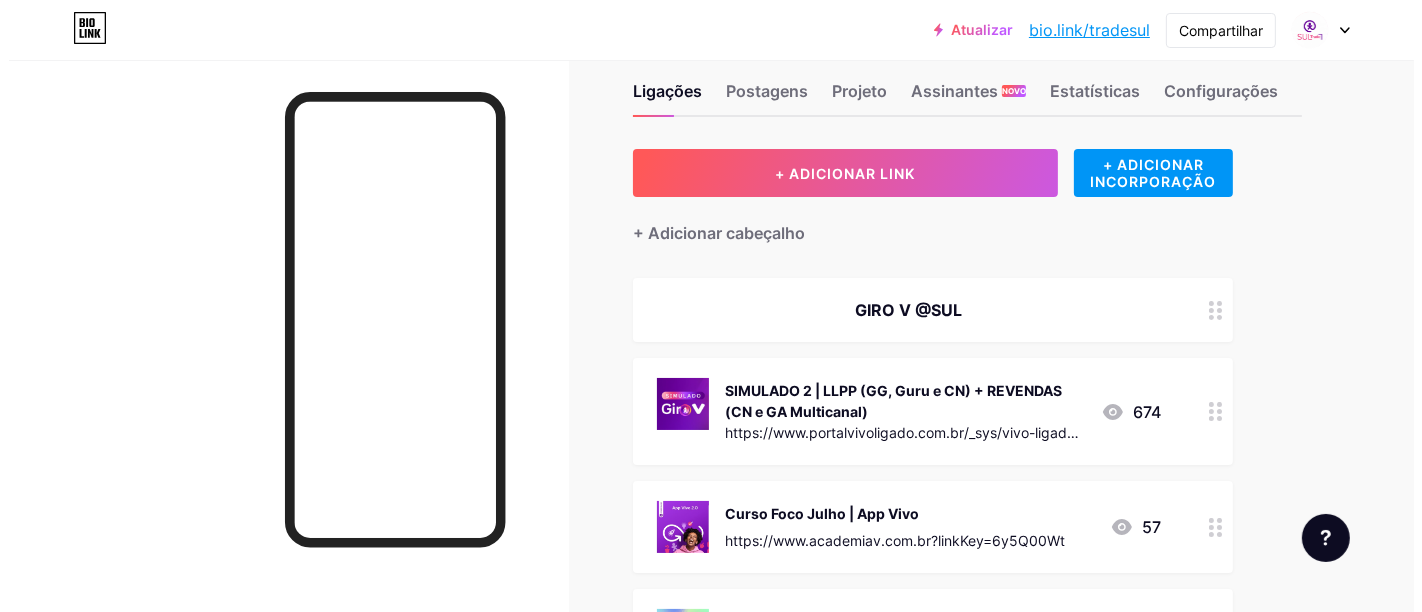 scroll, scrollTop: 0, scrollLeft: 0, axis: both 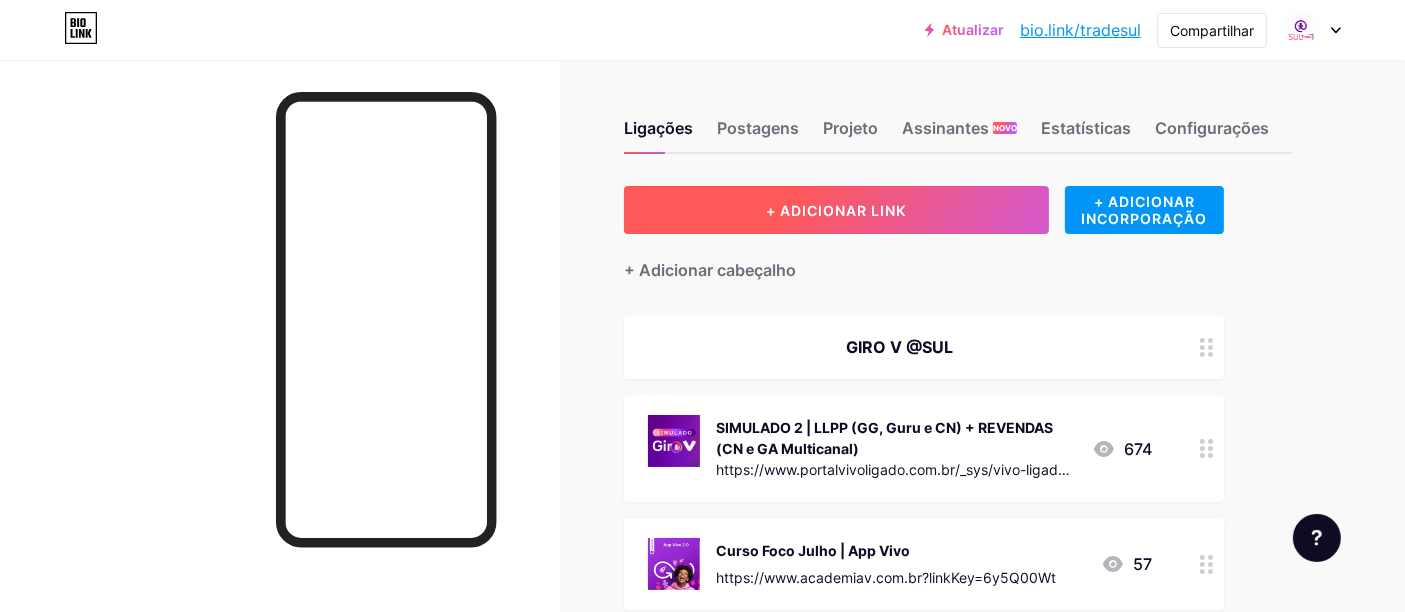 click on "+ ADICIONAR LINK" at bounding box center [836, 210] 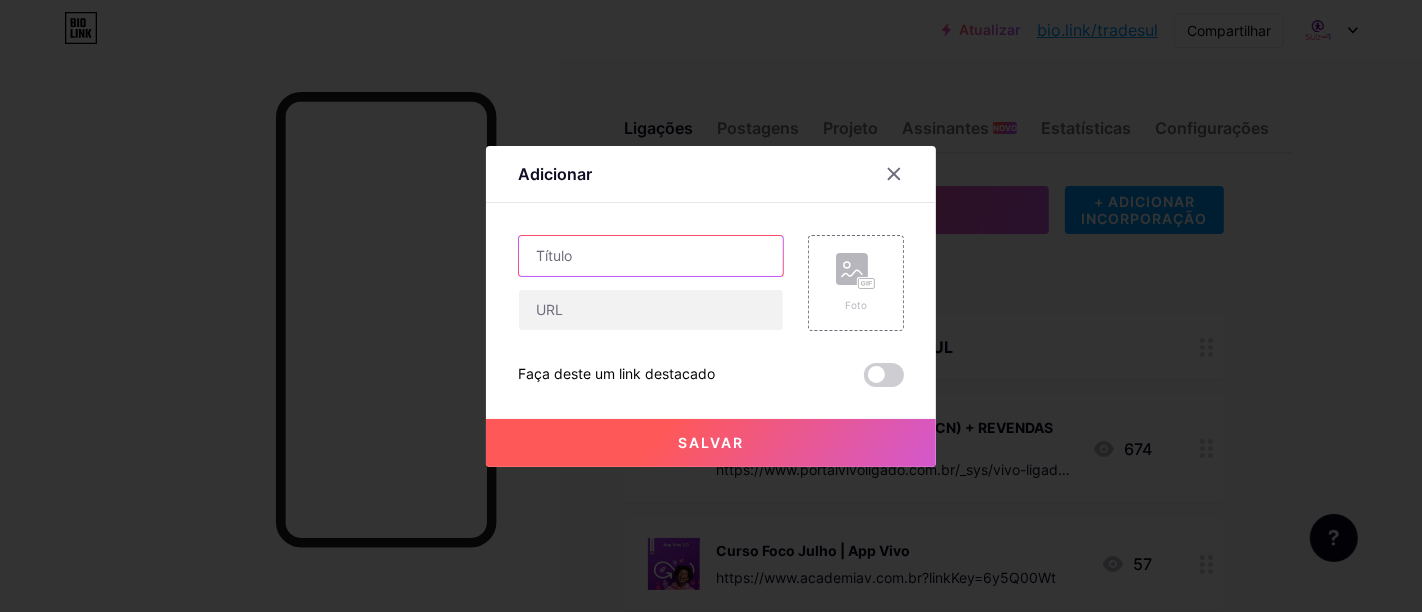 click at bounding box center (651, 256) 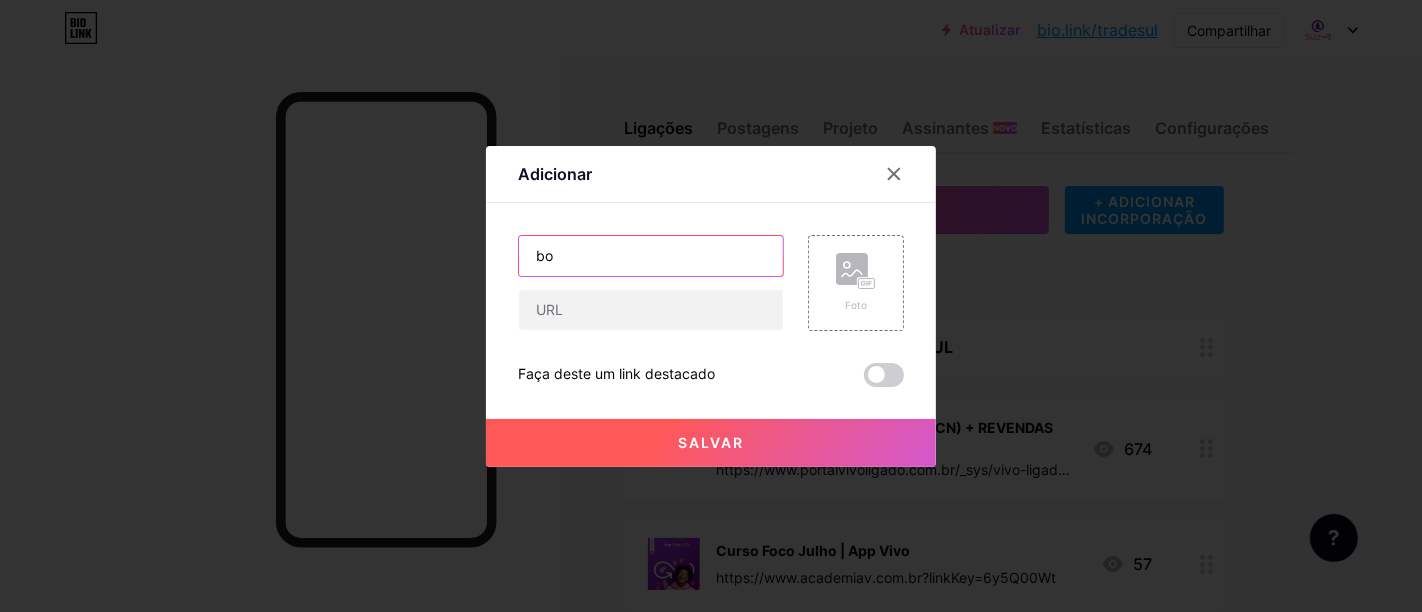 type on "b" 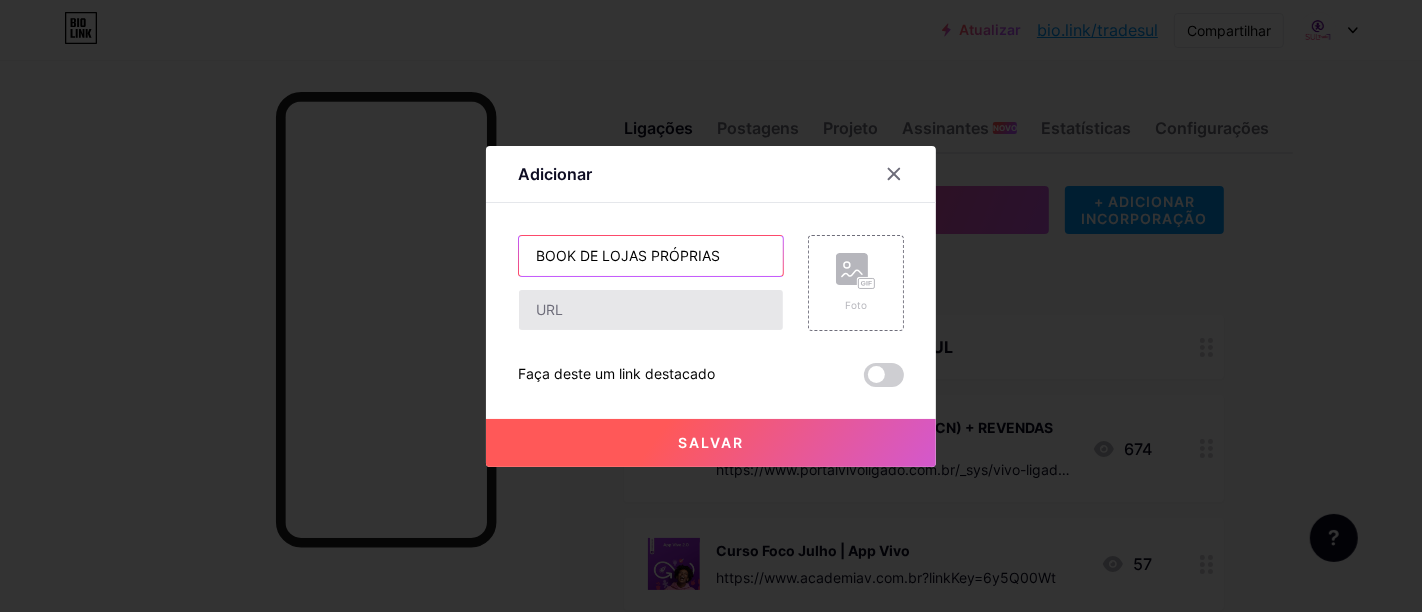 type on "BOOK DE LOJAS PRÓPRIAS" 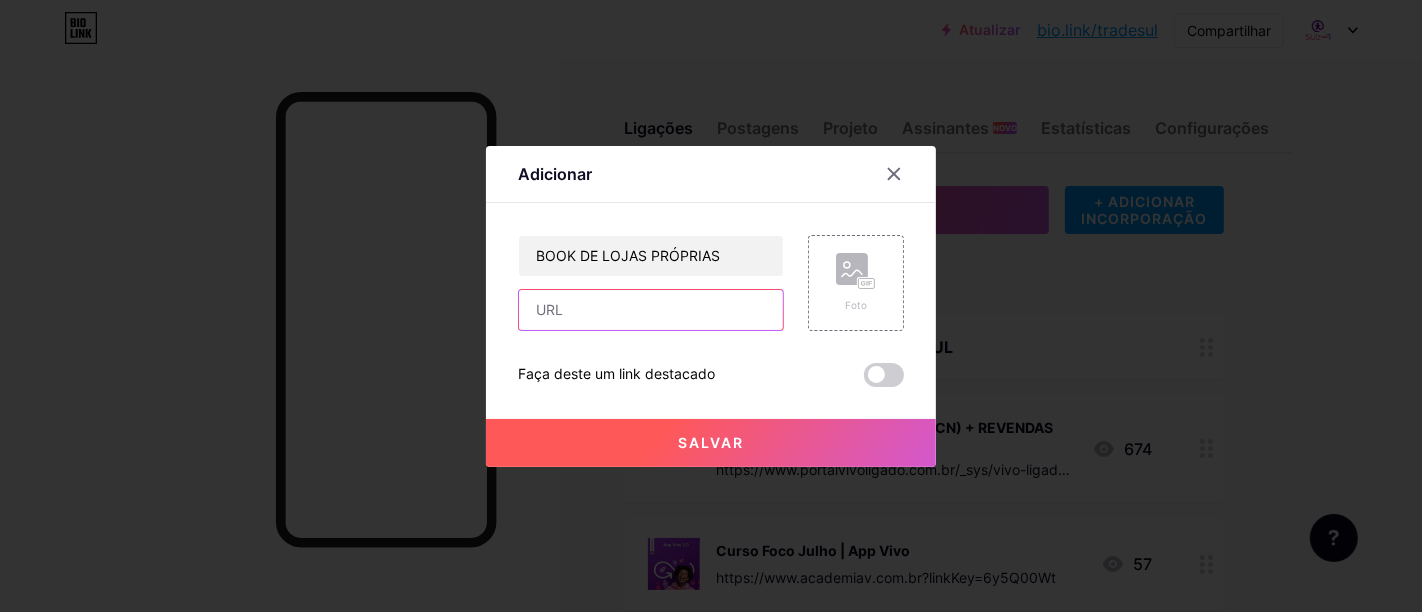 click at bounding box center (651, 310) 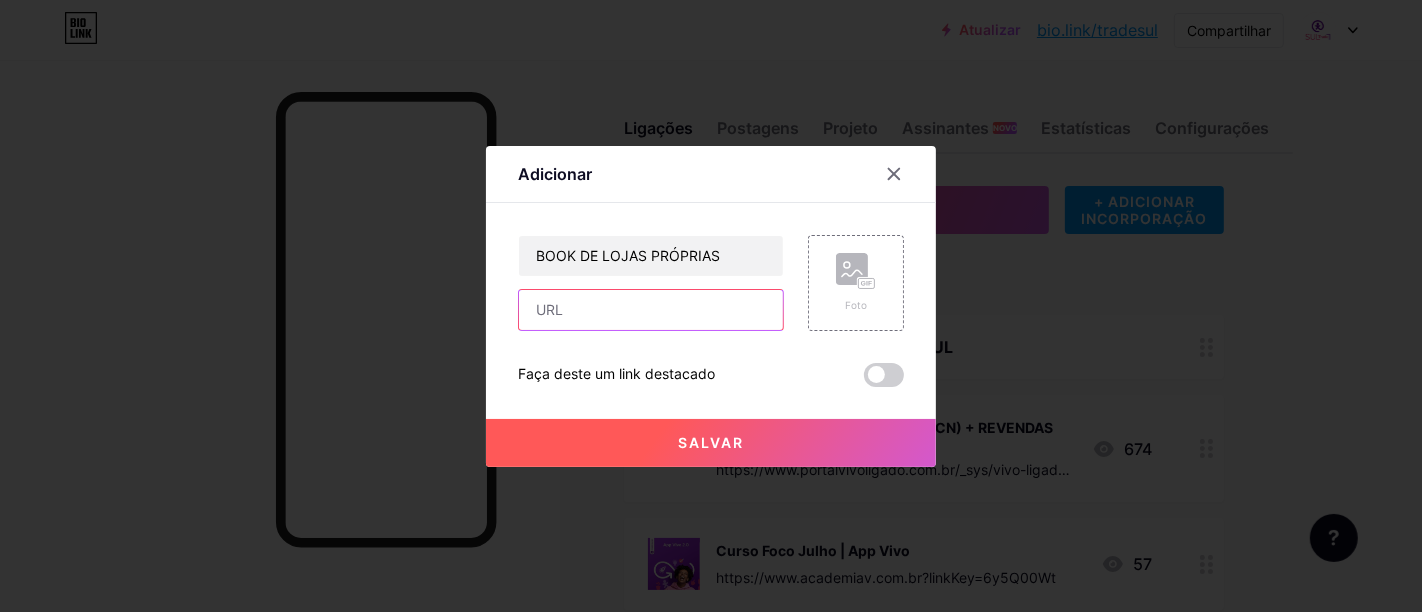 click at bounding box center (651, 310) 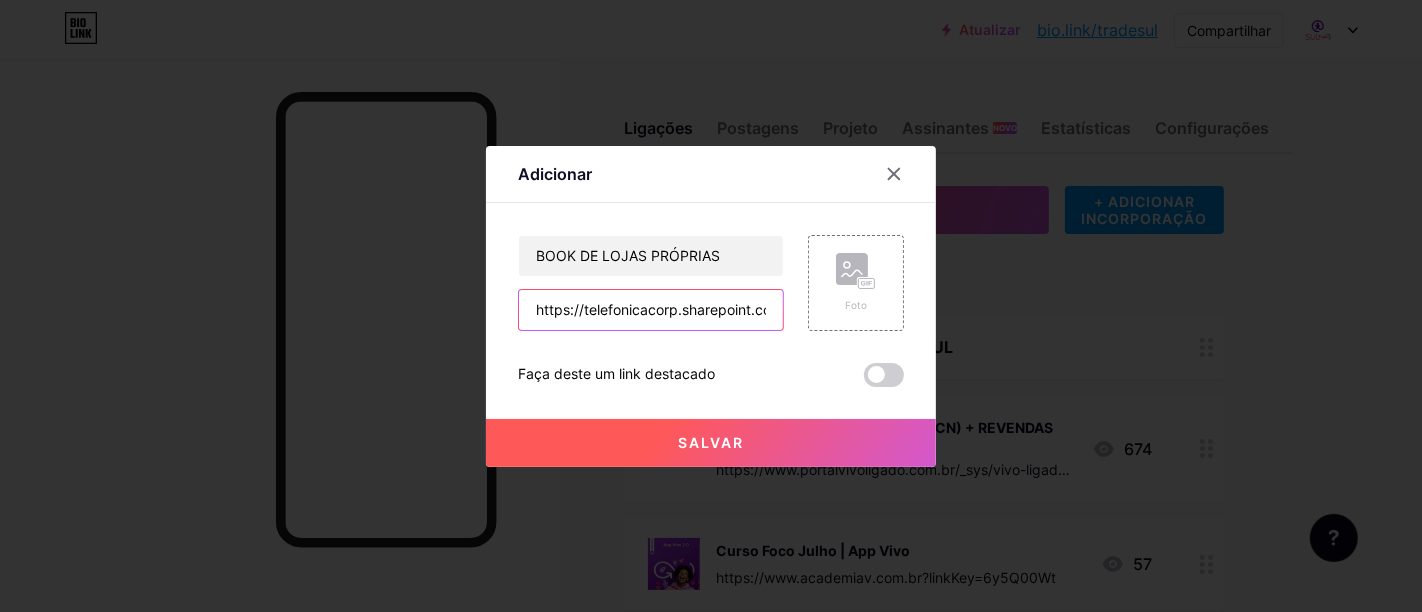 scroll, scrollTop: 0, scrollLeft: 967, axis: horizontal 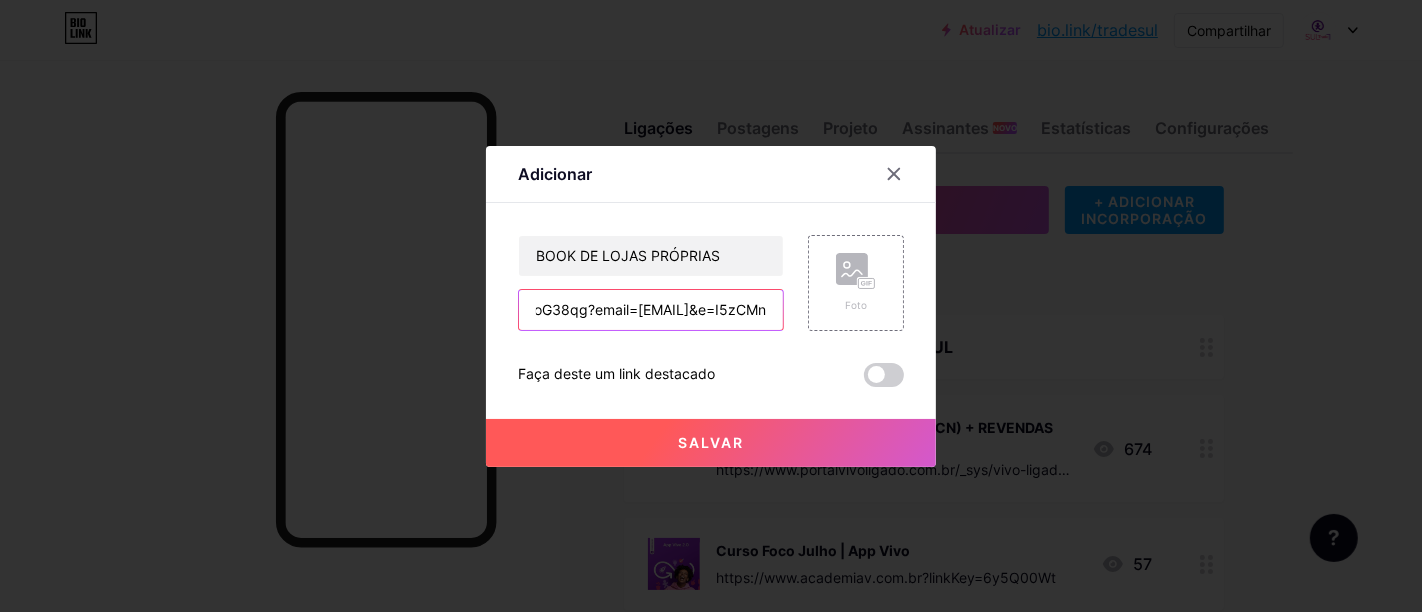 type on "https://telefonicacorp.sharepoint.com/:f:/s/PortalArrobaSul.TMBNL/EtAiaKEk40VLkzaZCAh3_3wBYurt5QDQWQWvLTJdoG38qg?email=[EMAIL]&e=I5zCMn" 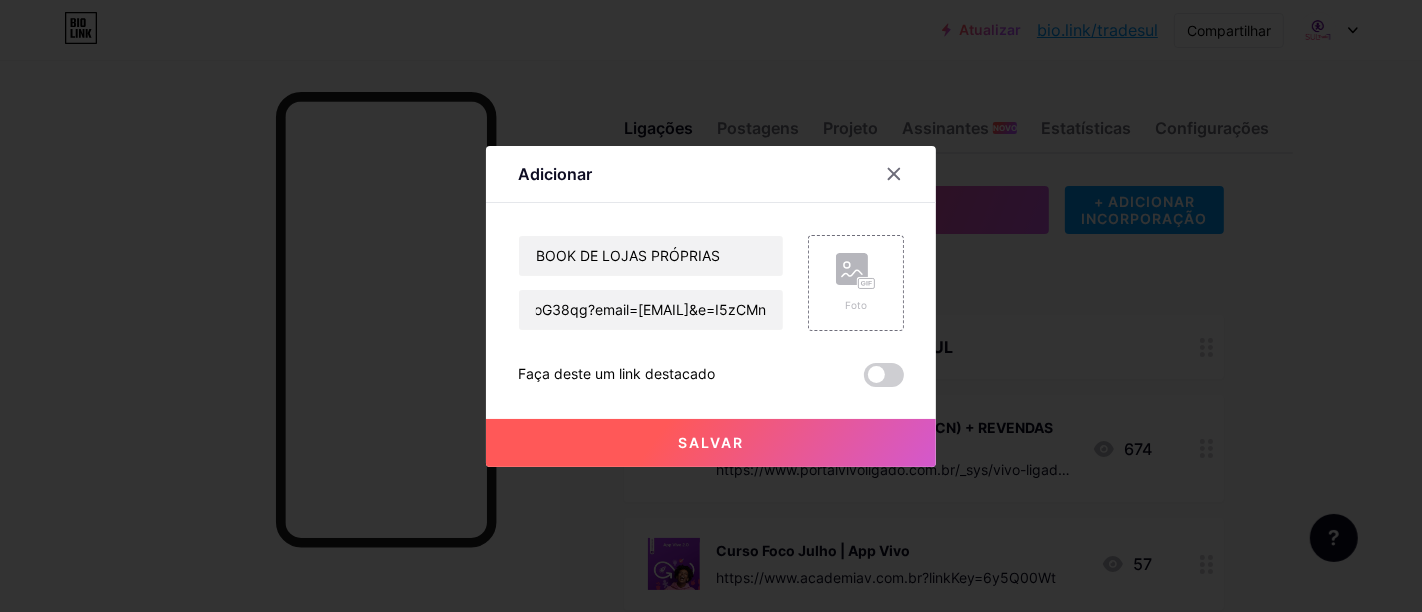 click on "Salvar" at bounding box center (711, 443) 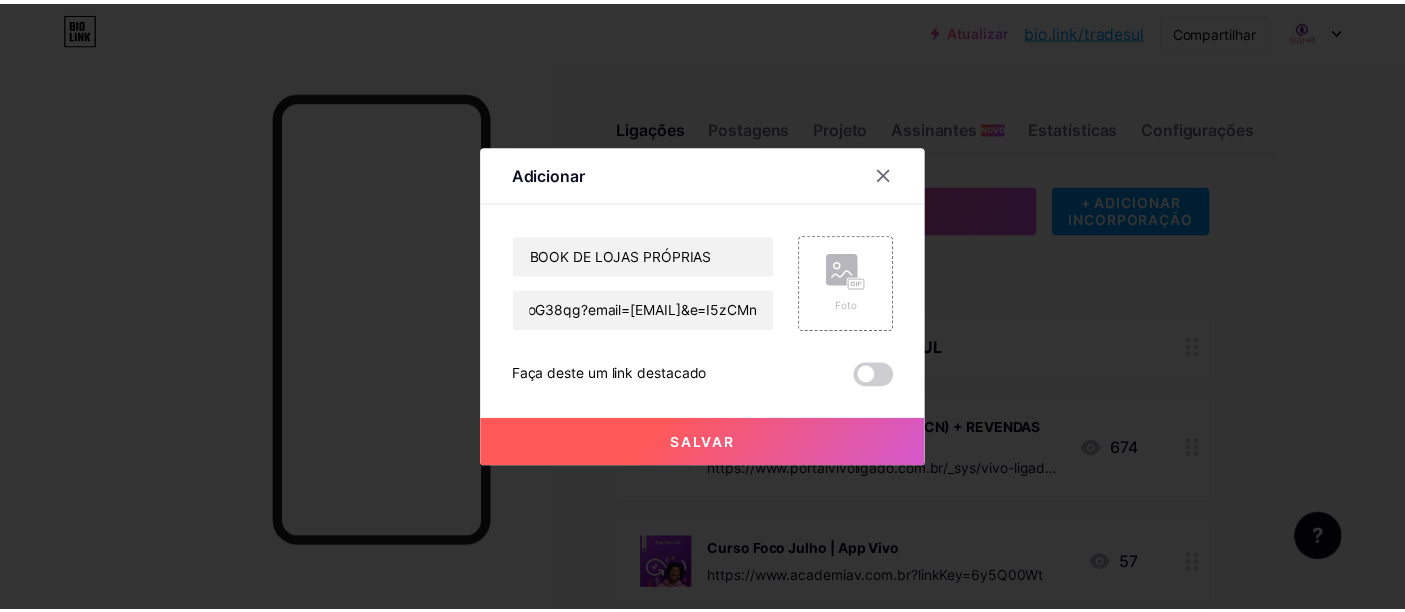 scroll, scrollTop: 0, scrollLeft: 0, axis: both 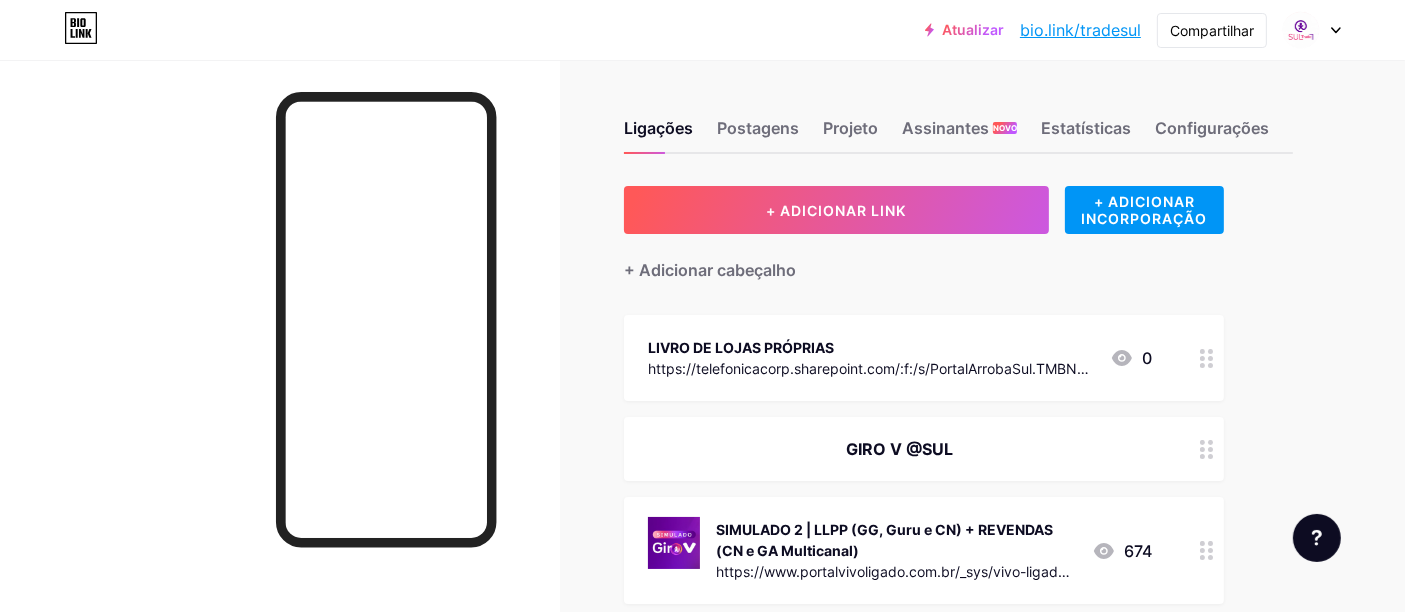 drag, startPoint x: 1190, startPoint y: 372, endPoint x: 1144, endPoint y: 535, distance: 169.36647 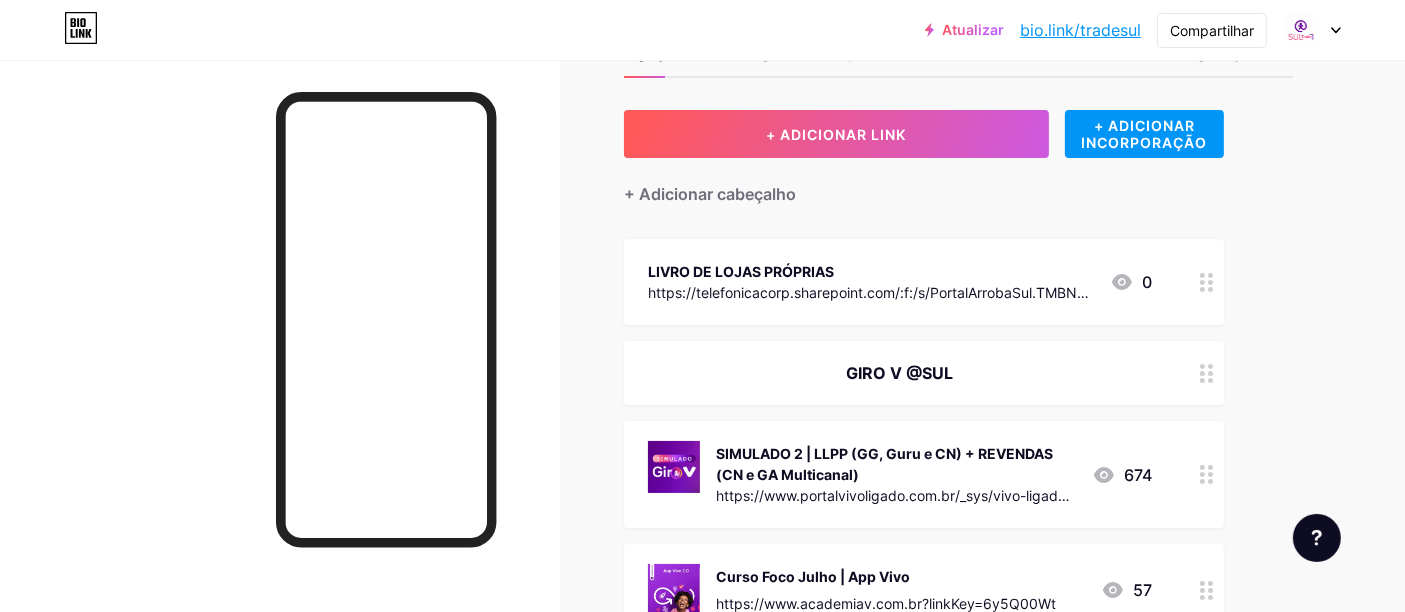 scroll, scrollTop: 111, scrollLeft: 0, axis: vertical 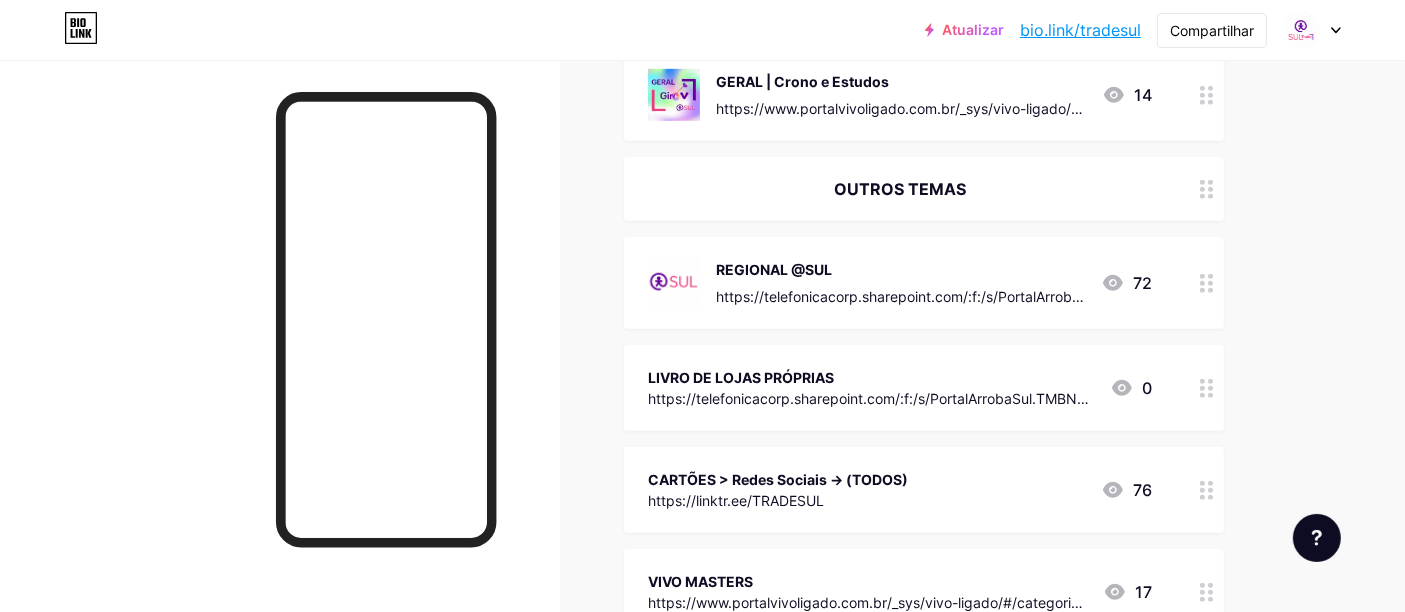 click on "LIVRO DE LOJAS PRÓPRIAS" at bounding box center [871, 377] 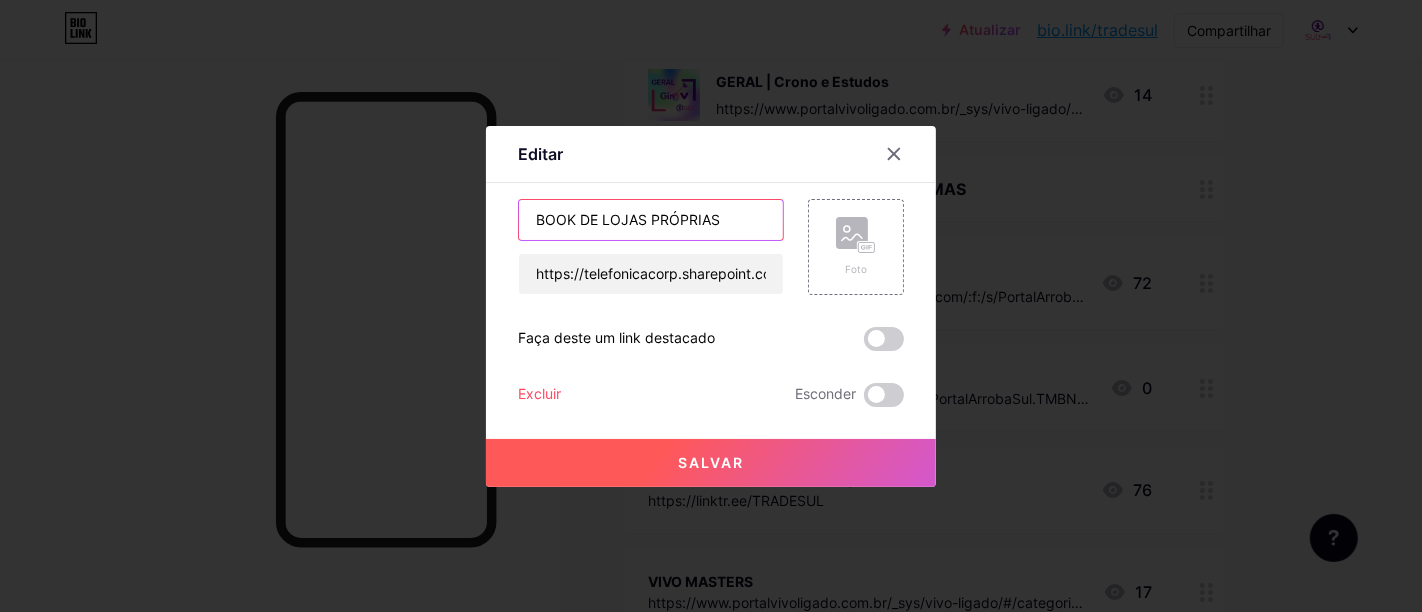 click on "BOOK DE LOJAS PRÓPRIAS" at bounding box center [651, 220] 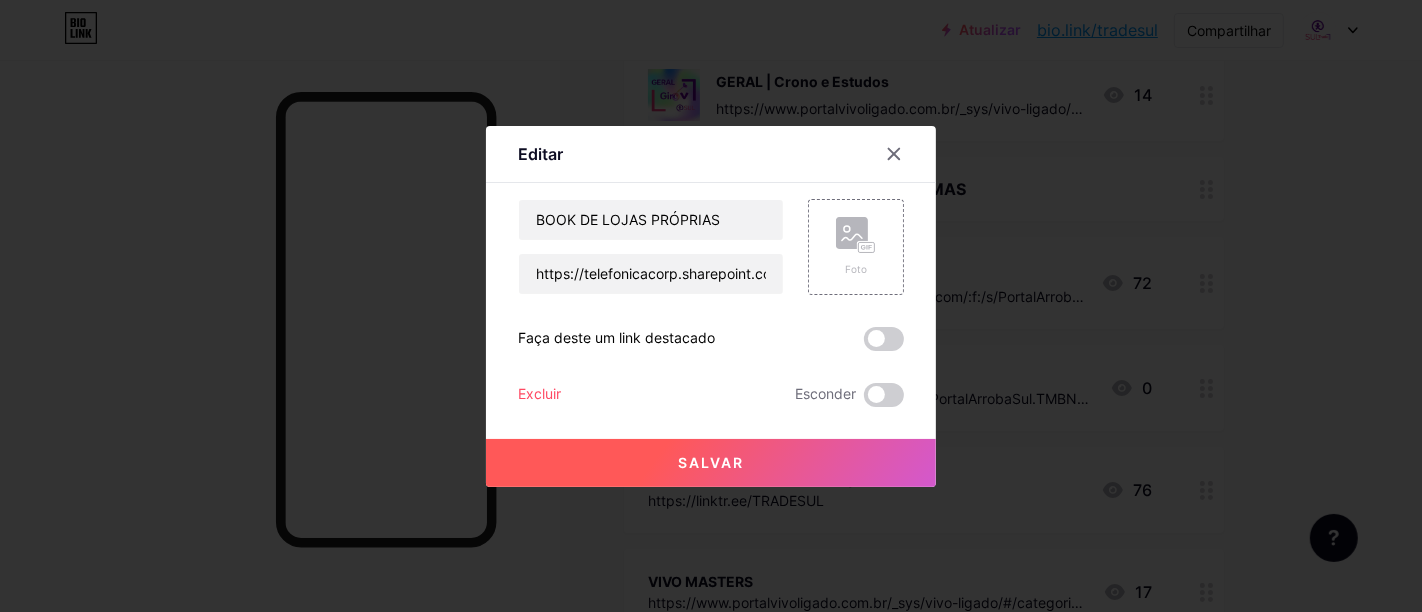 click on "Salvar" at bounding box center (711, 463) 